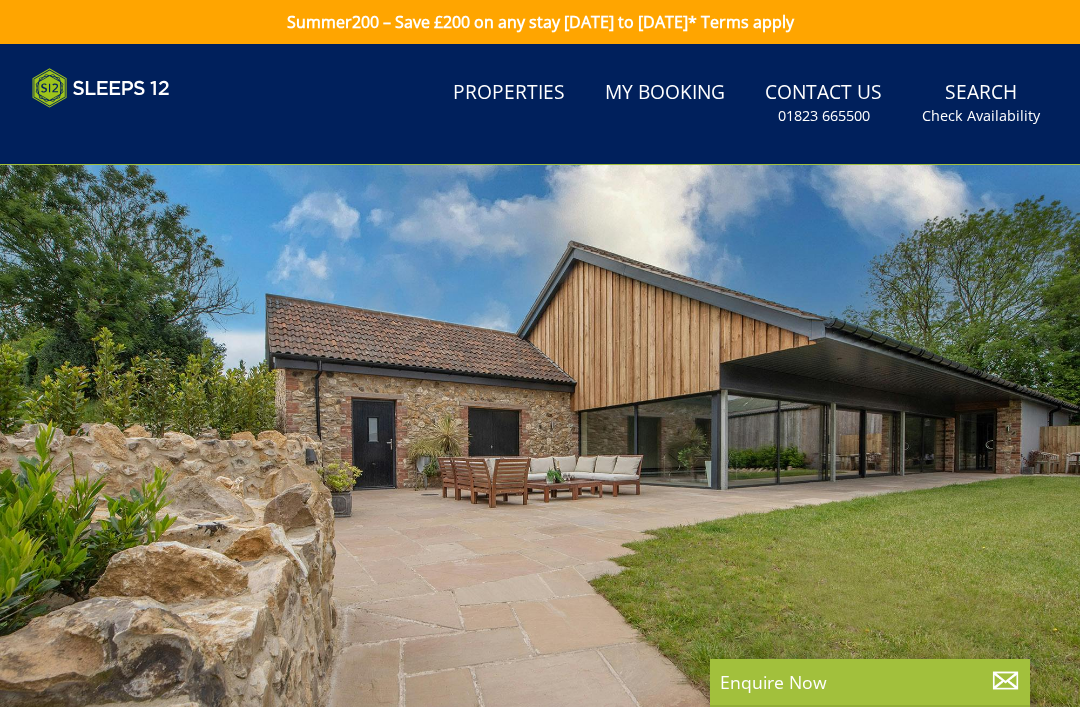 scroll, scrollTop: 0, scrollLeft: 0, axis: both 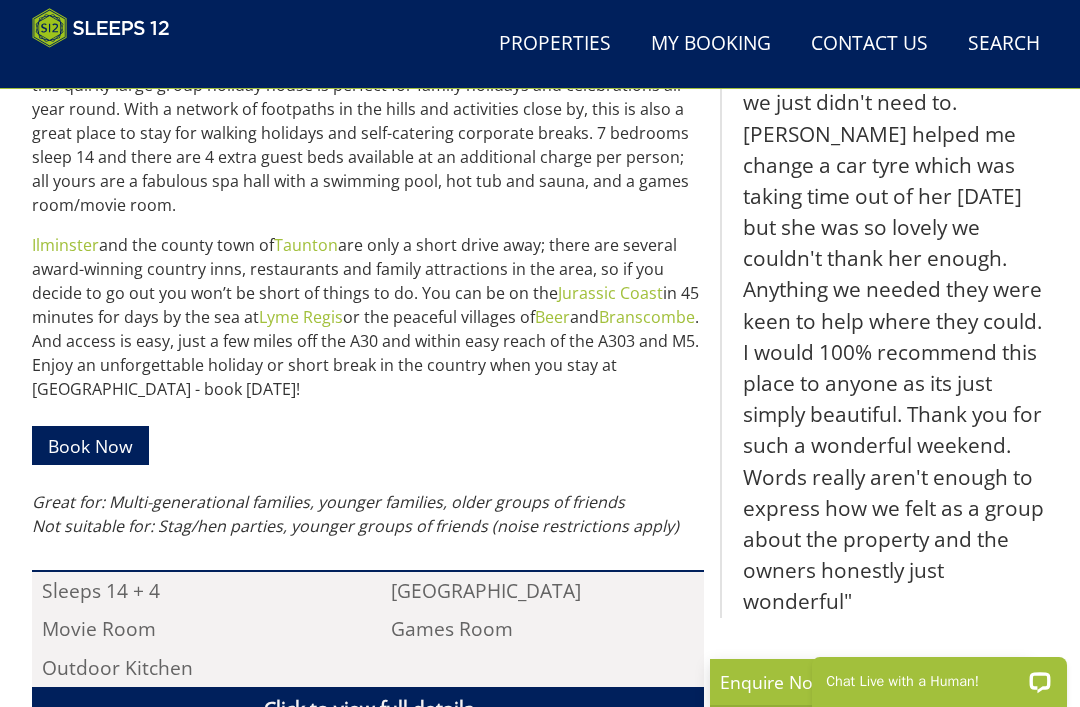 click on "Properties" at bounding box center (555, 44) 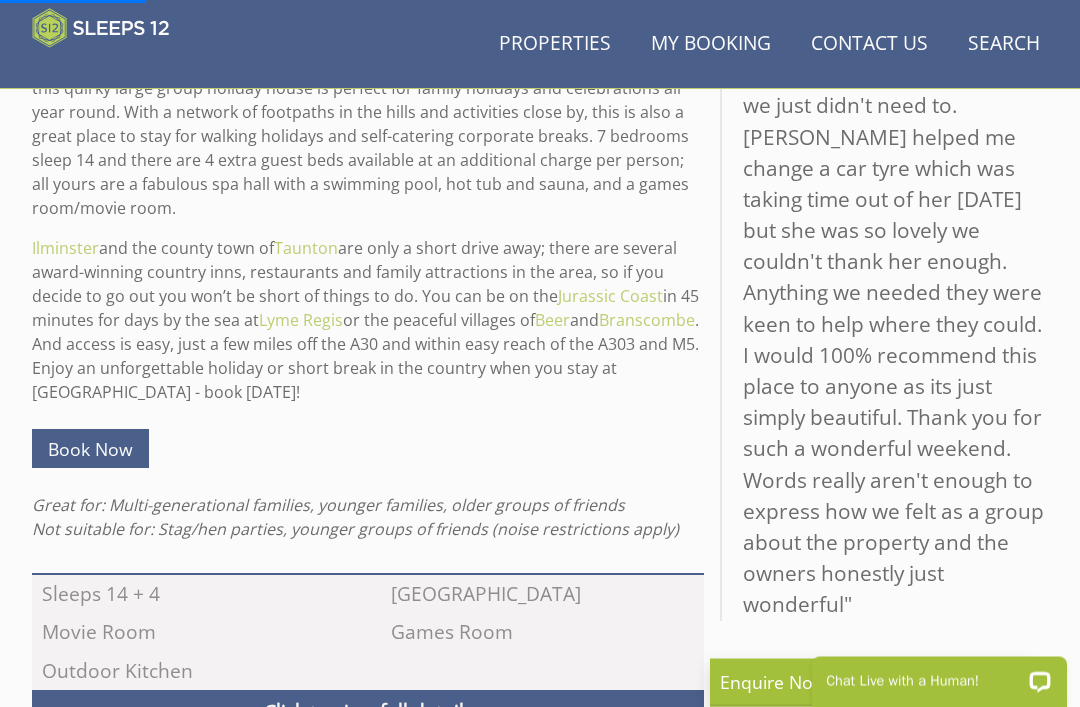 scroll, scrollTop: 873, scrollLeft: 0, axis: vertical 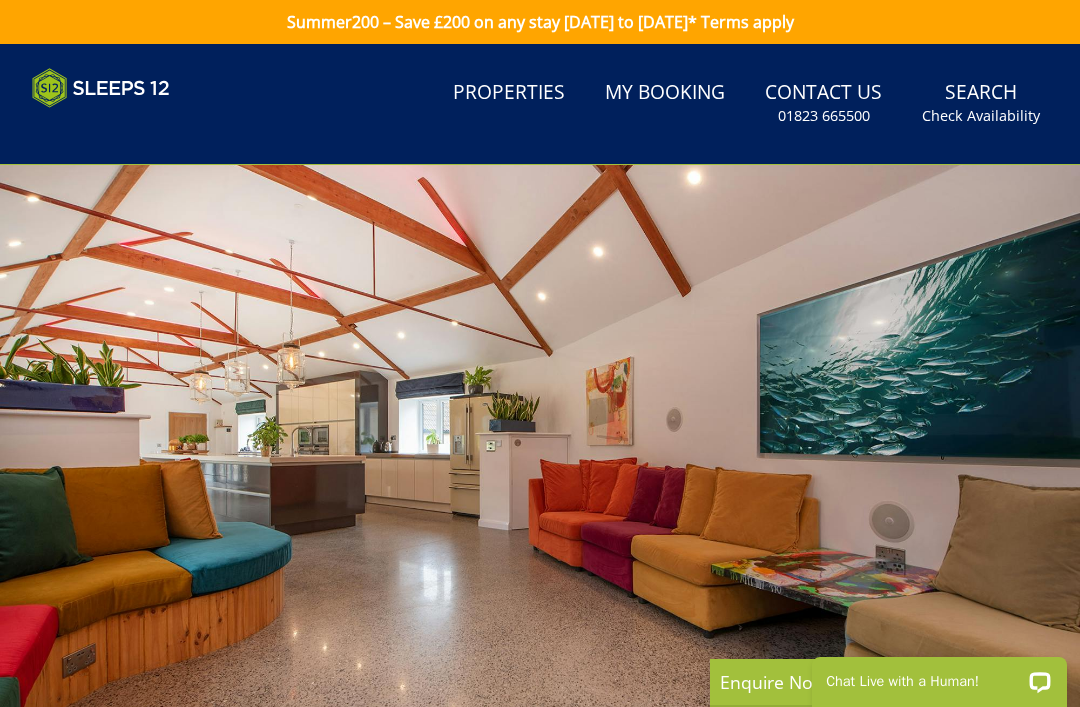 click at bounding box center [540, 467] 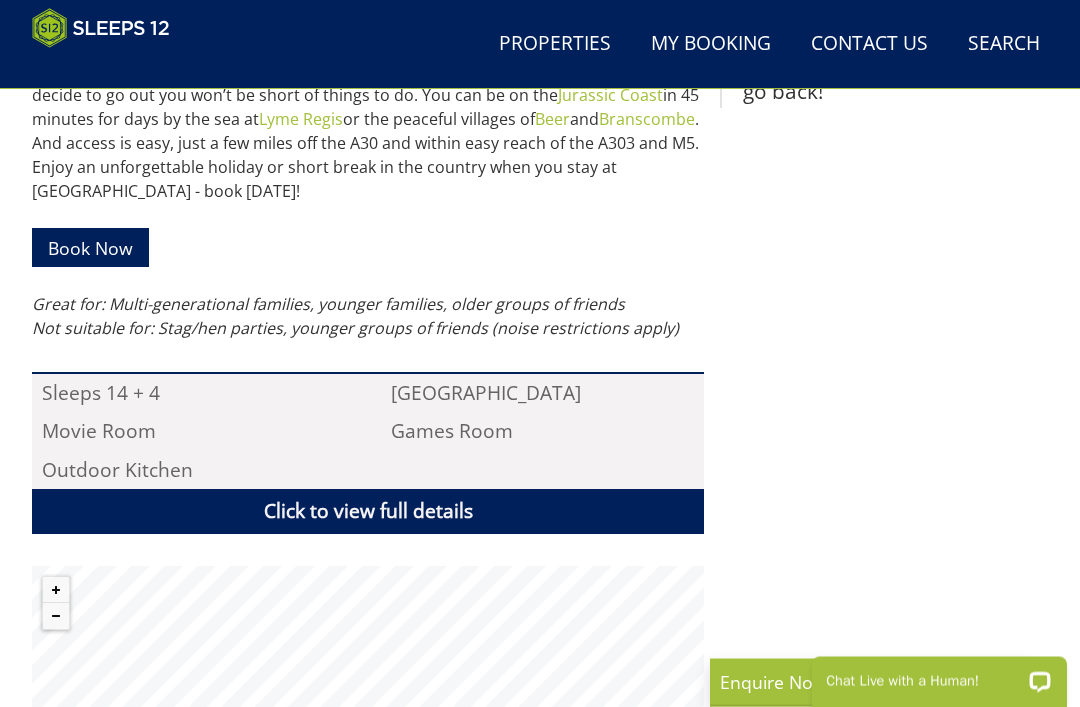 scroll, scrollTop: 1126, scrollLeft: 0, axis: vertical 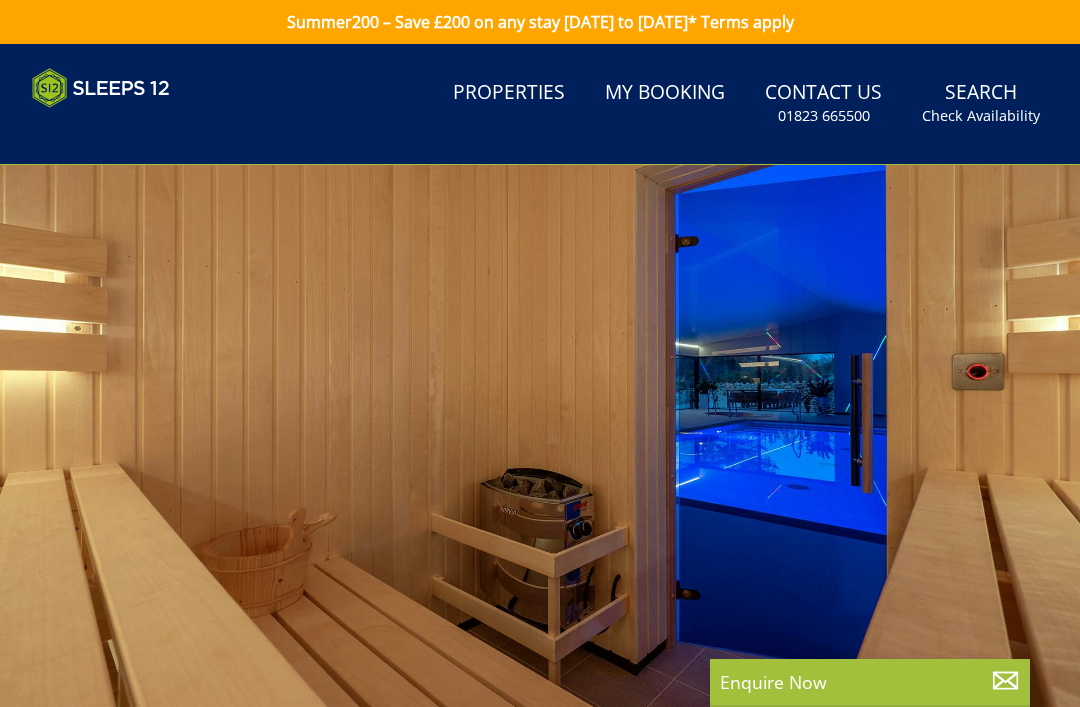 click at bounding box center (540, 467) 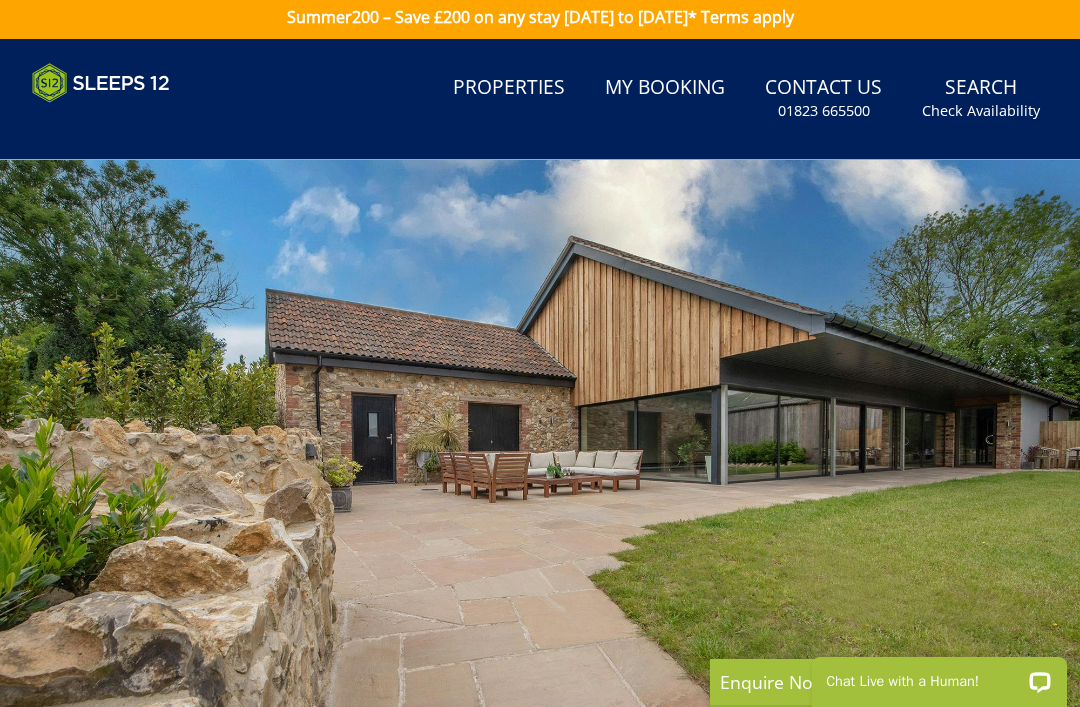 scroll, scrollTop: 0, scrollLeft: 0, axis: both 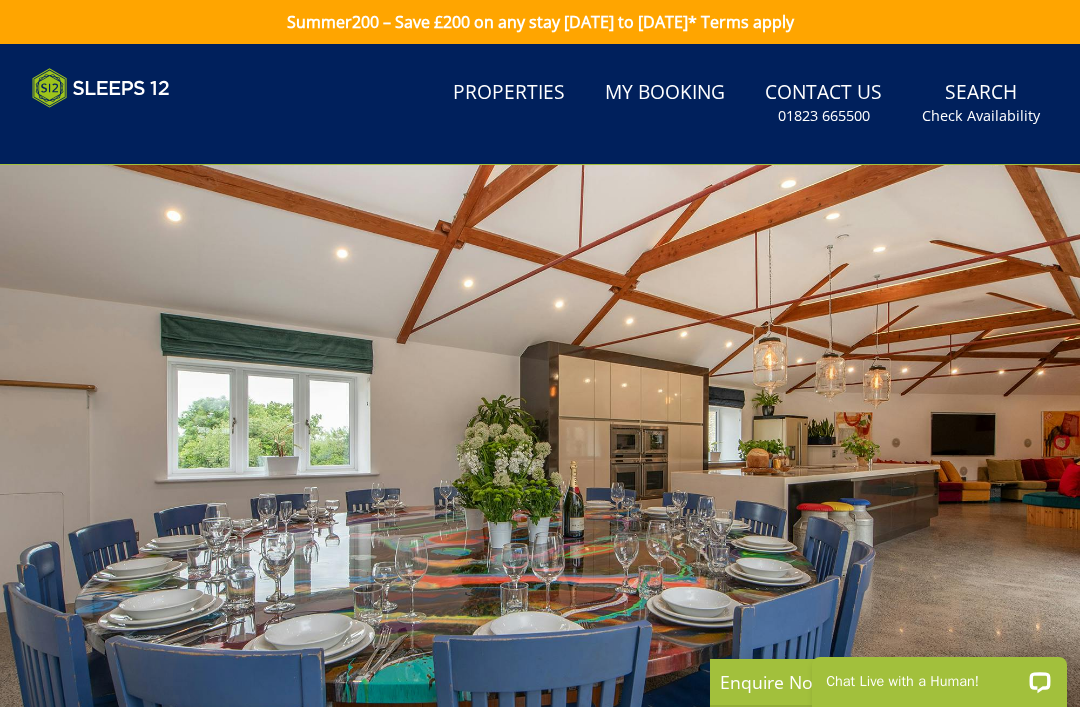 click at bounding box center (540, 467) 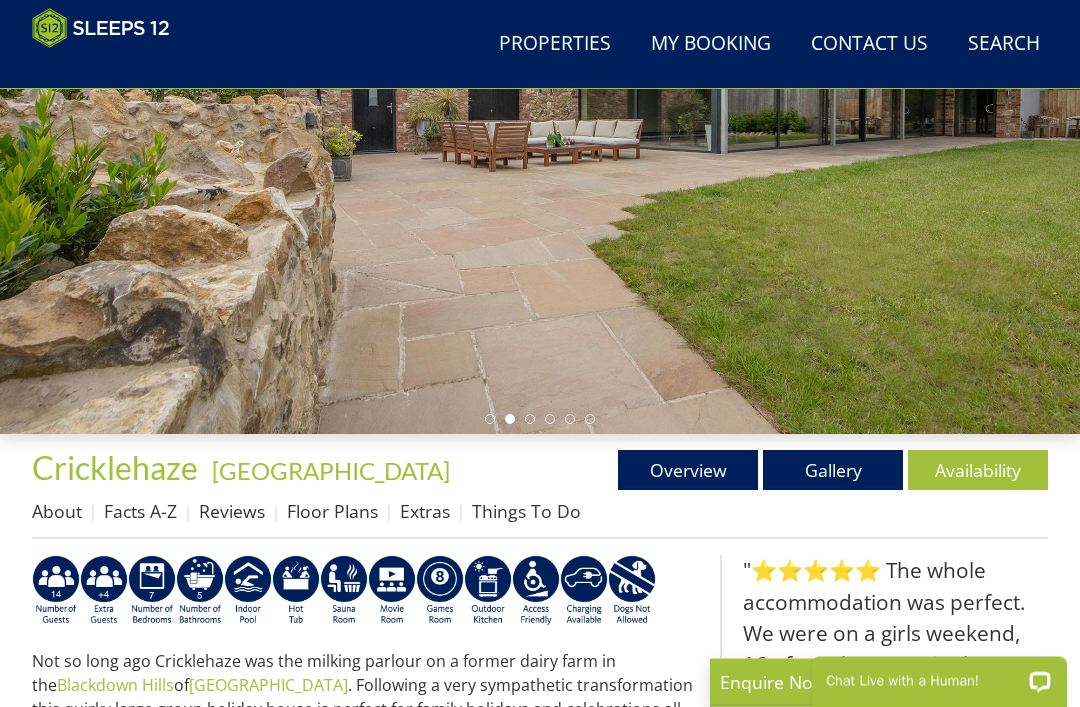 scroll, scrollTop: 305, scrollLeft: 0, axis: vertical 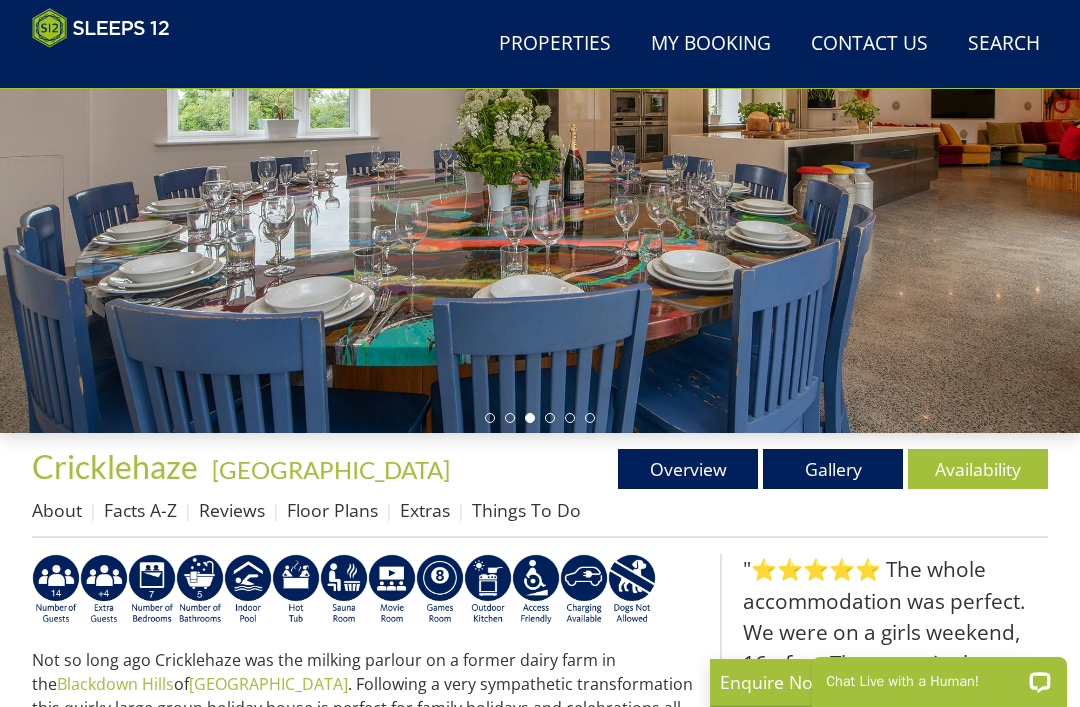 click on "Gallery" at bounding box center [833, 469] 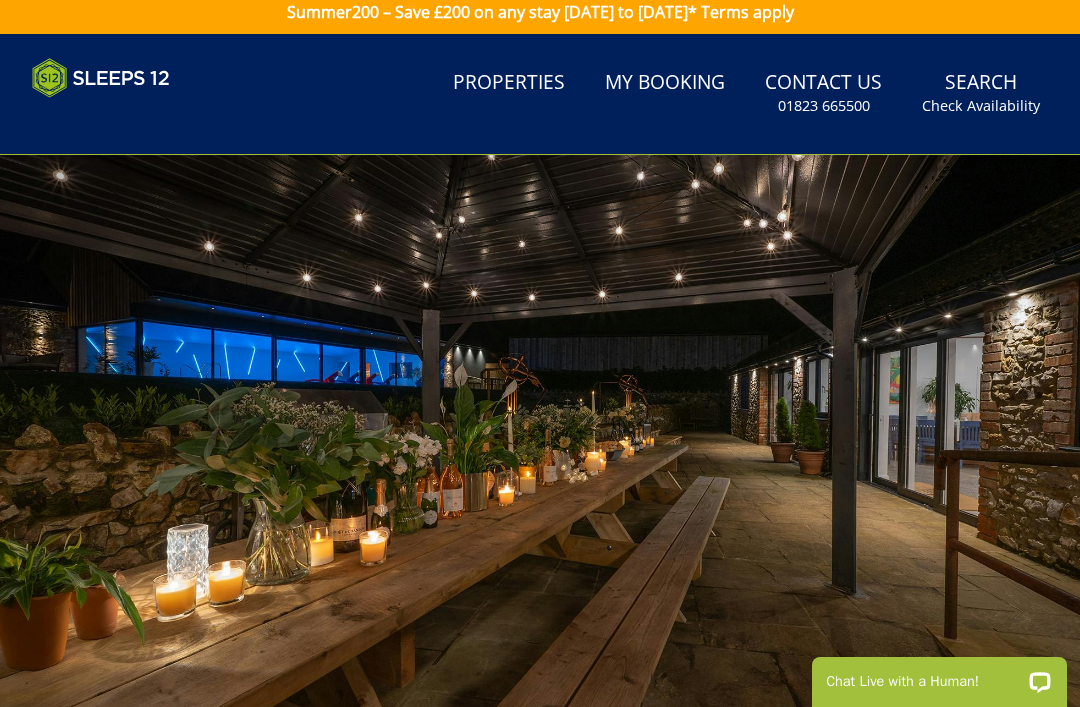 scroll, scrollTop: 0, scrollLeft: 0, axis: both 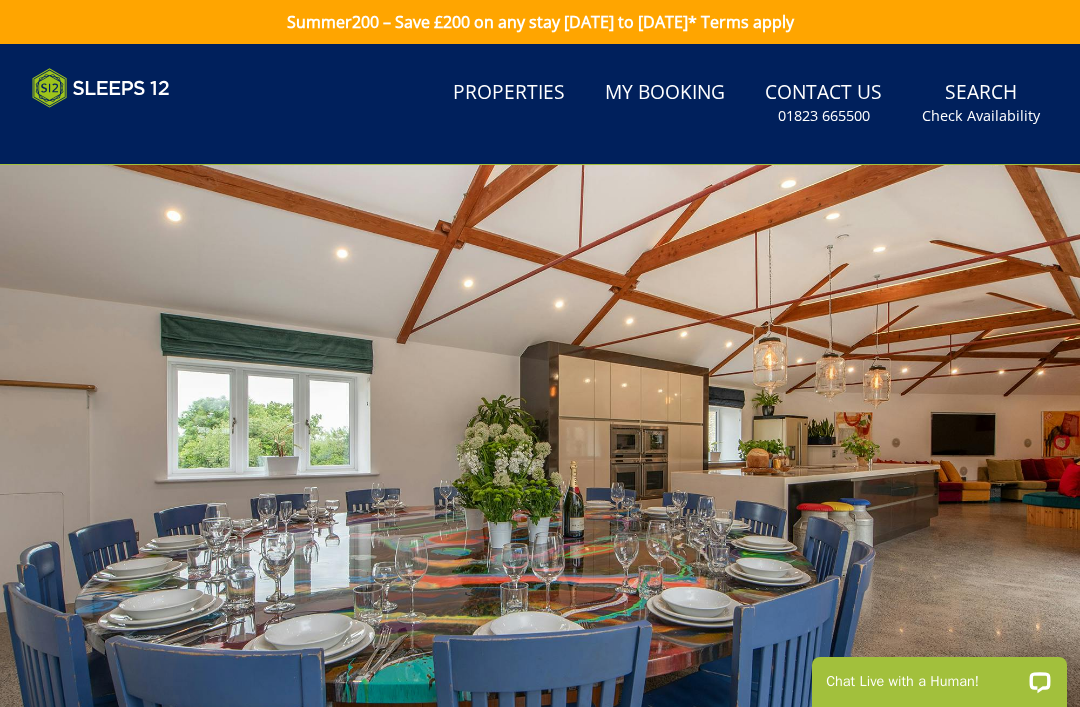 click at bounding box center (540, 467) 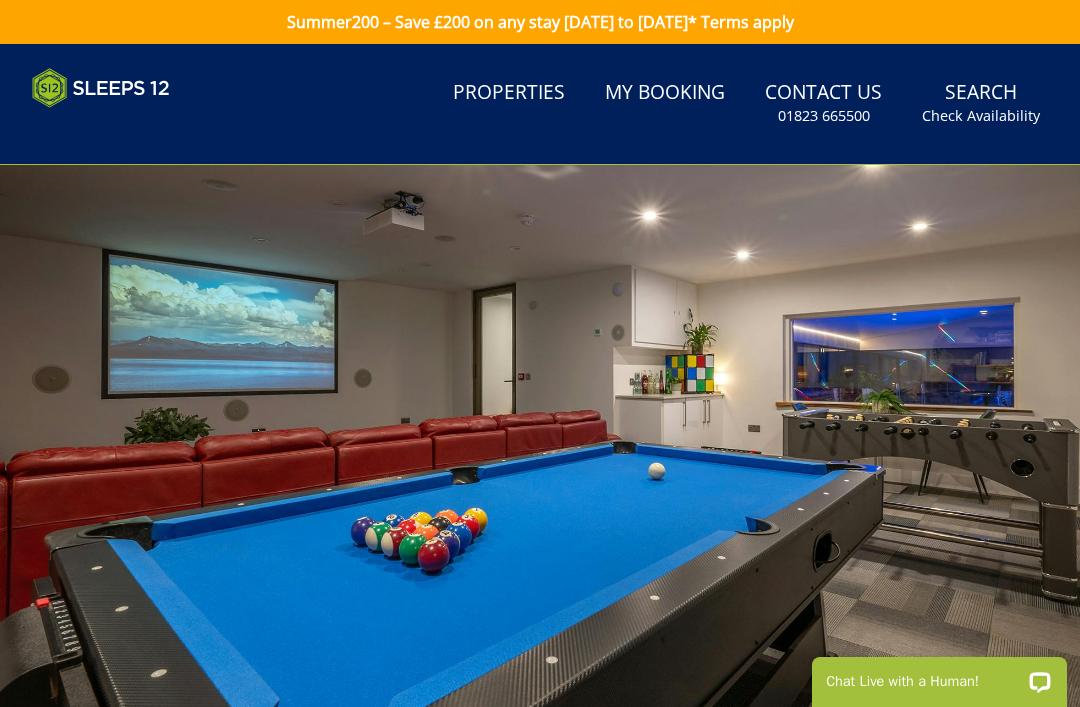 click at bounding box center [540, 467] 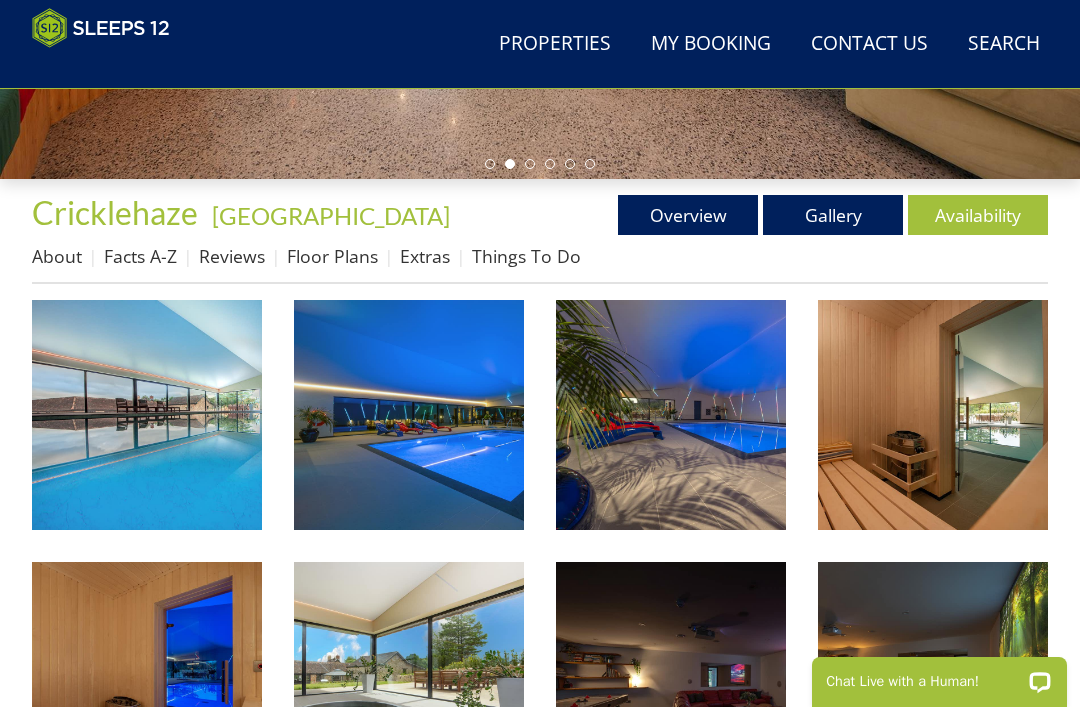 scroll, scrollTop: 564, scrollLeft: 0, axis: vertical 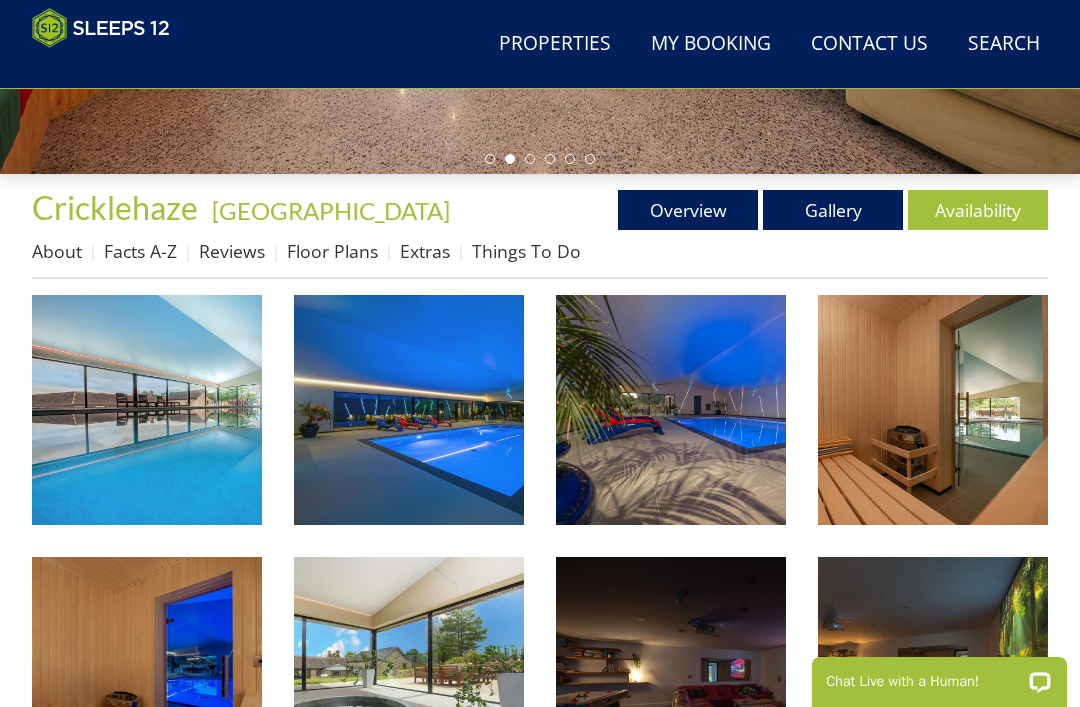 click on "Overview" at bounding box center [688, 210] 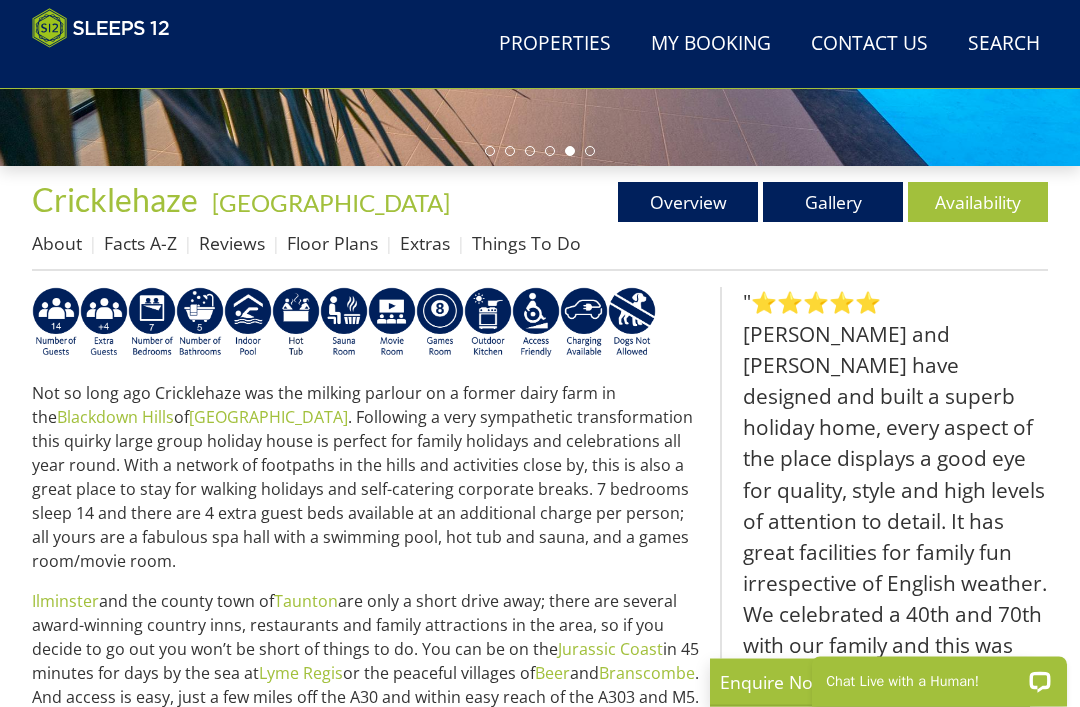 scroll, scrollTop: 572, scrollLeft: 0, axis: vertical 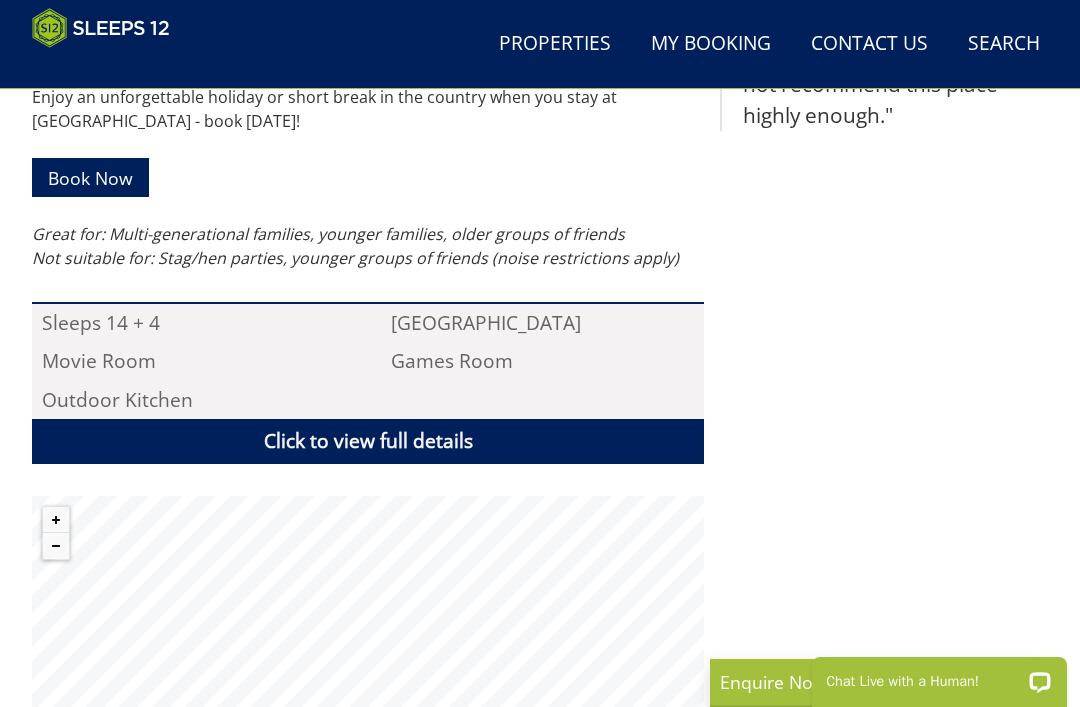 click on ""⭐⭐⭐⭐⭐ [PERSON_NAME] and [PERSON_NAME] have designed and built a superb holiday home, every aspect of the place displays a good eye for quality, style and high levels of attention to detail. It has great facilities for family fun irrespective of English weather. We celebrated a 40th and 70th with our family and this was the perfect setting. We could not recommend this place highly enough."" at bounding box center (884, 217) 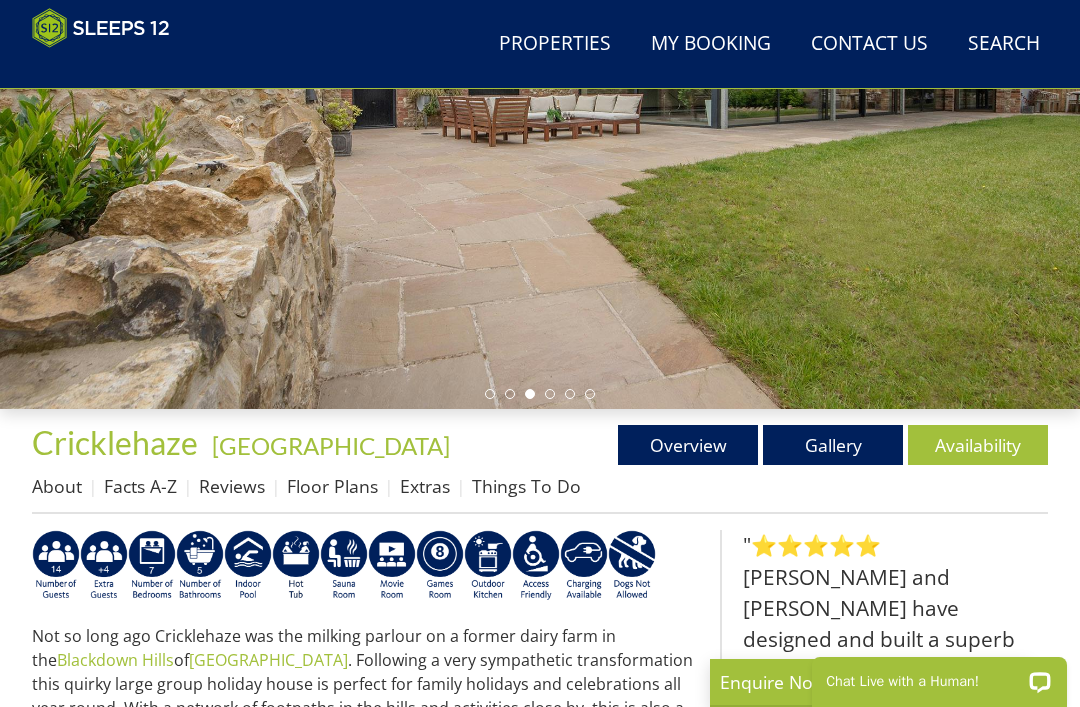 scroll, scrollTop: 323, scrollLeft: 0, axis: vertical 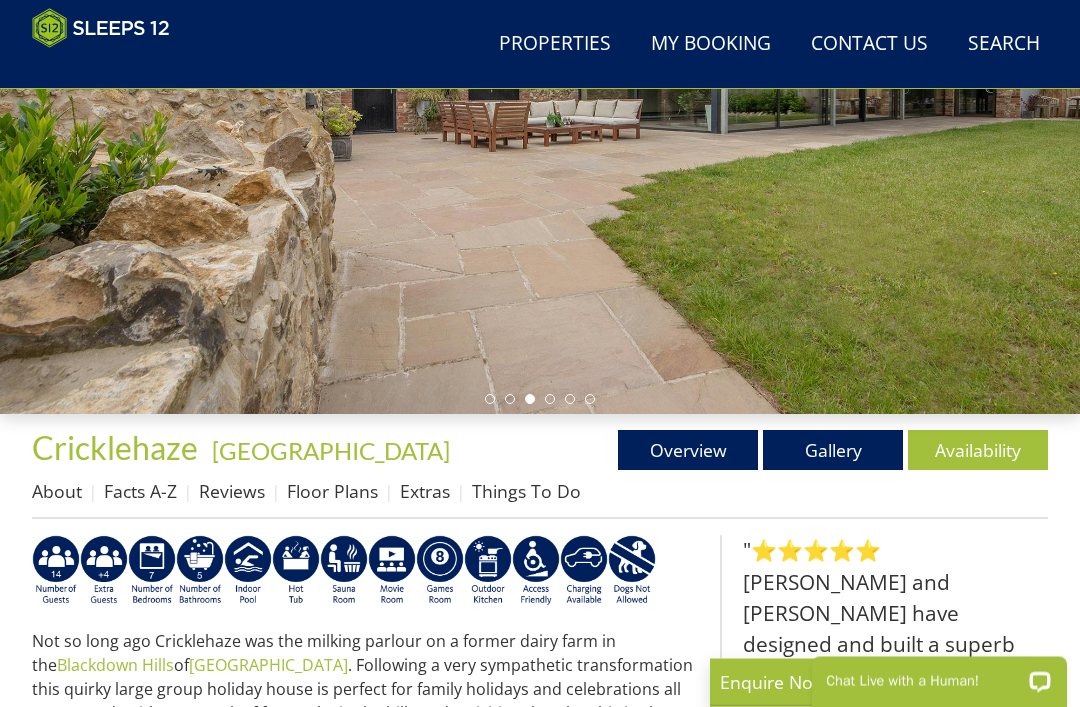click on "Availability" at bounding box center (978, 451) 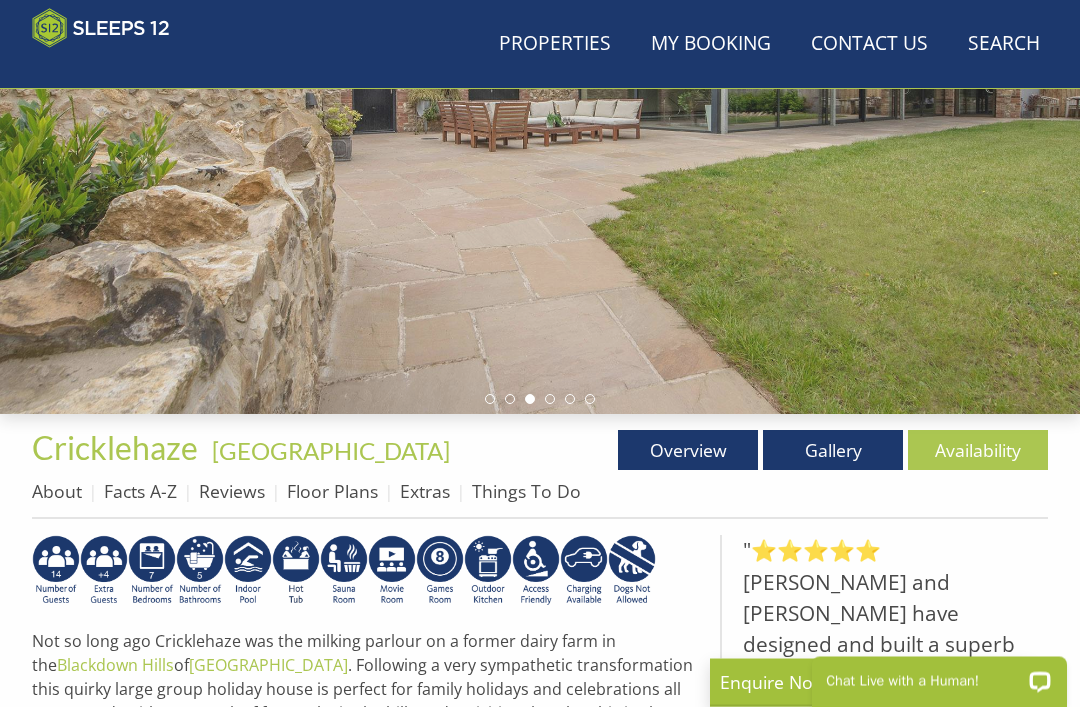 scroll, scrollTop: 324, scrollLeft: 0, axis: vertical 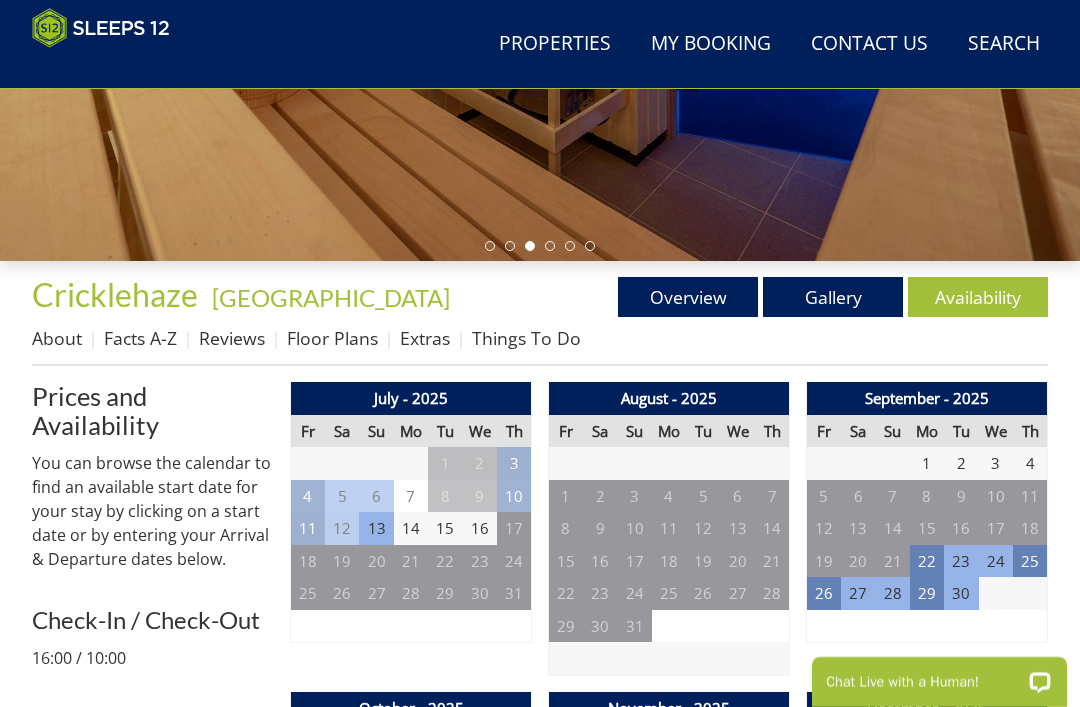 click on "Floor Plans" at bounding box center (332, 338) 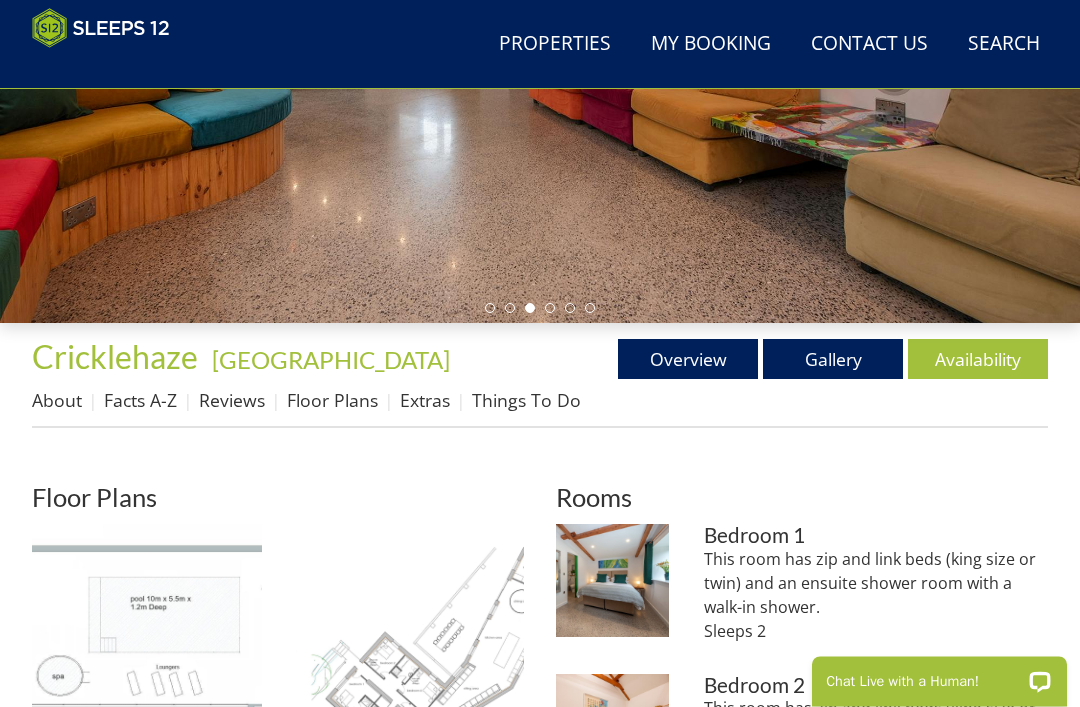 scroll, scrollTop: 415, scrollLeft: 0, axis: vertical 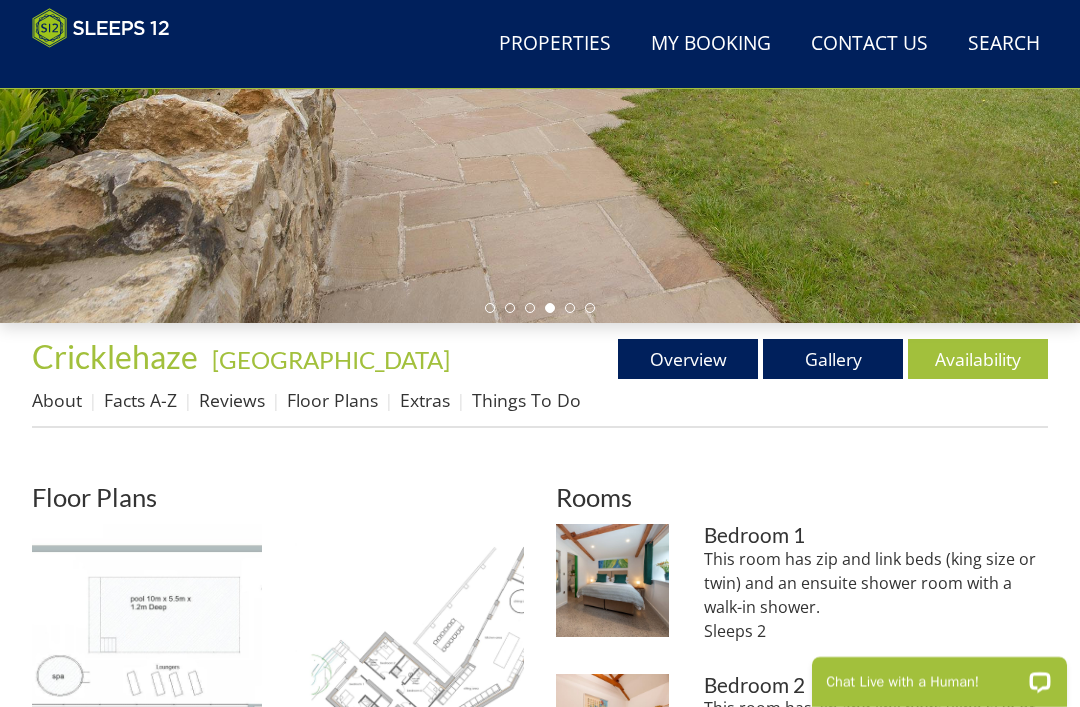 click on "[GEOGRAPHIC_DATA]" at bounding box center [331, 359] 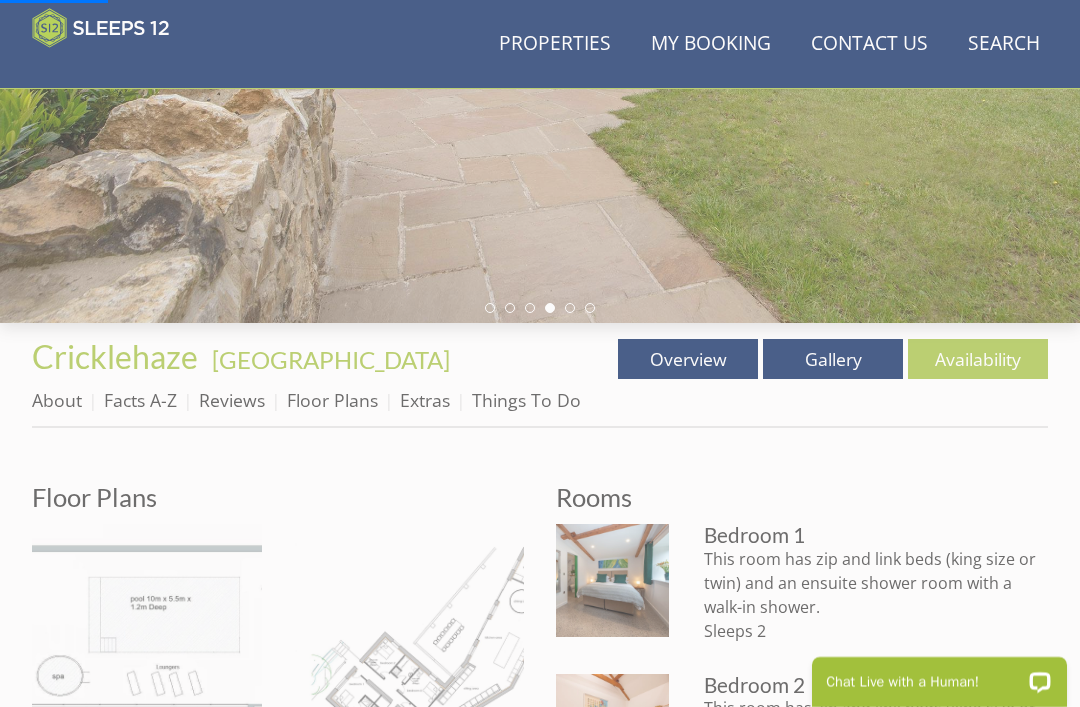 click on "Floor Plans" at bounding box center [332, 400] 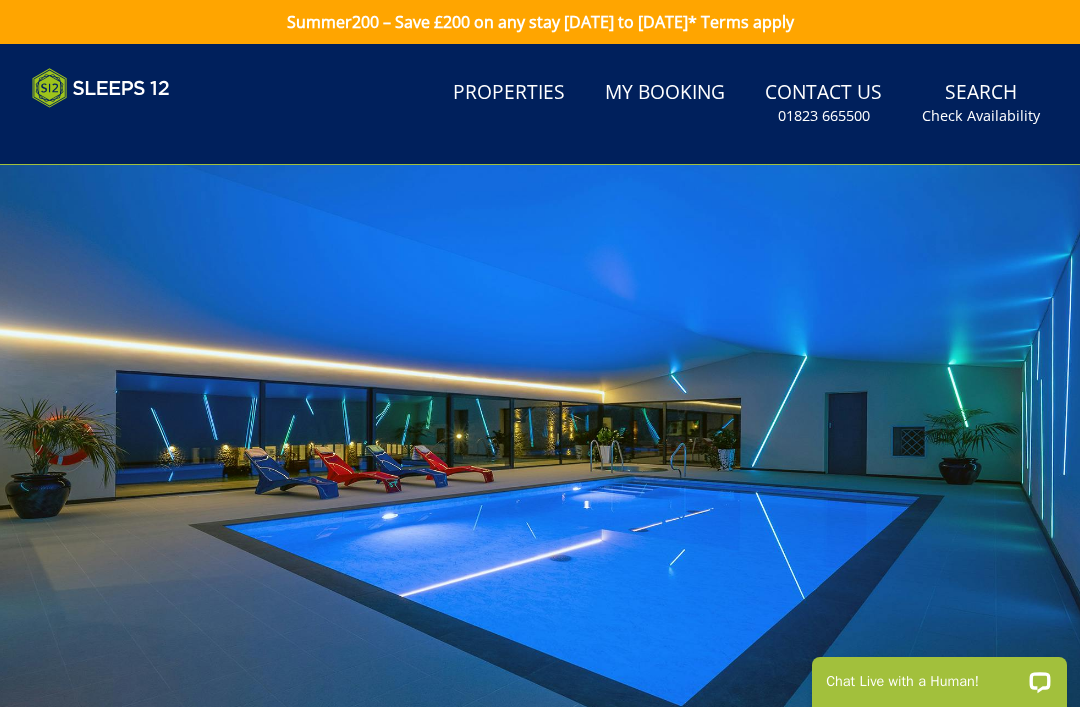 scroll, scrollTop: 0, scrollLeft: 0, axis: both 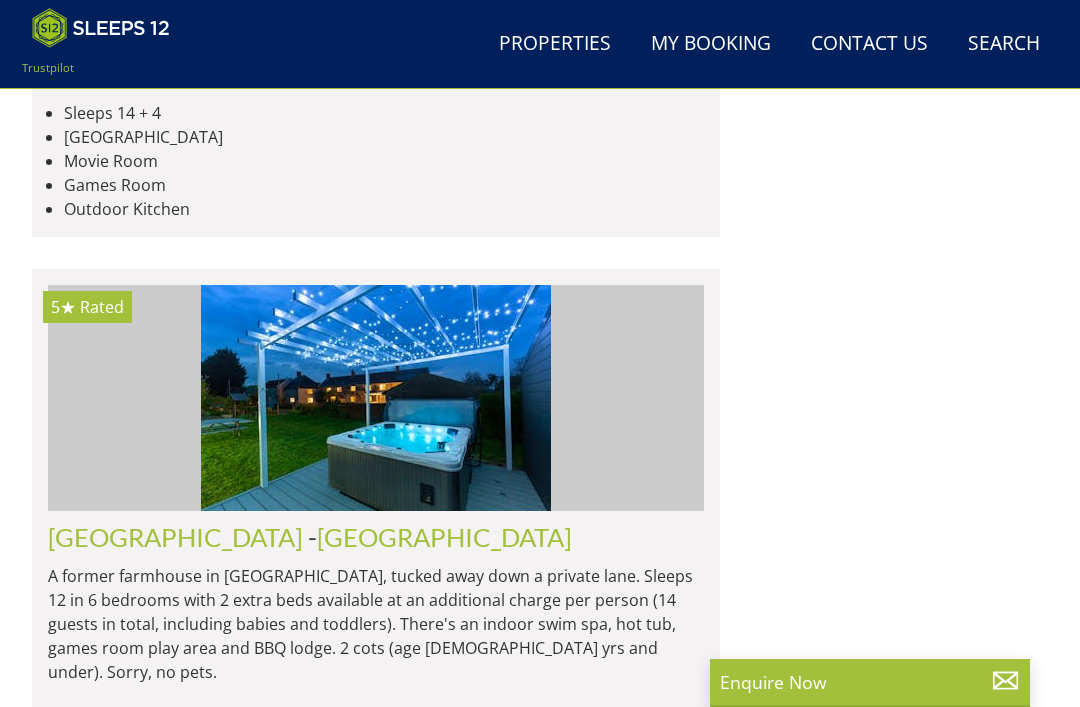 click on "Indoor Pool" at bounding box center [384, -619] 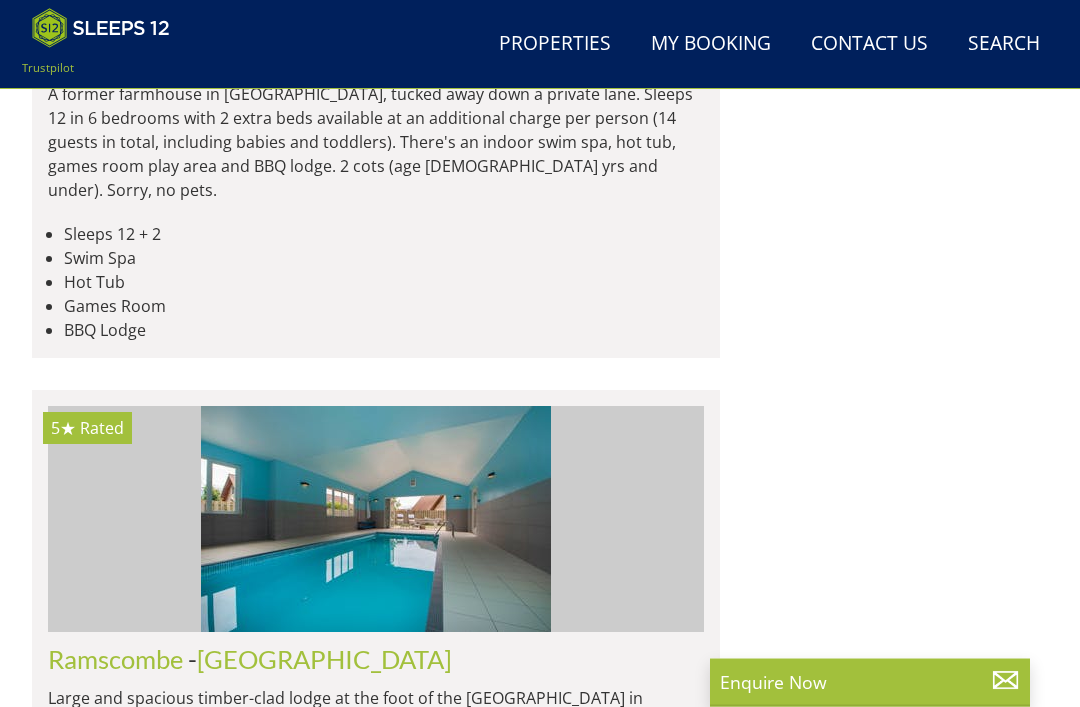 scroll, scrollTop: 3605, scrollLeft: 0, axis: vertical 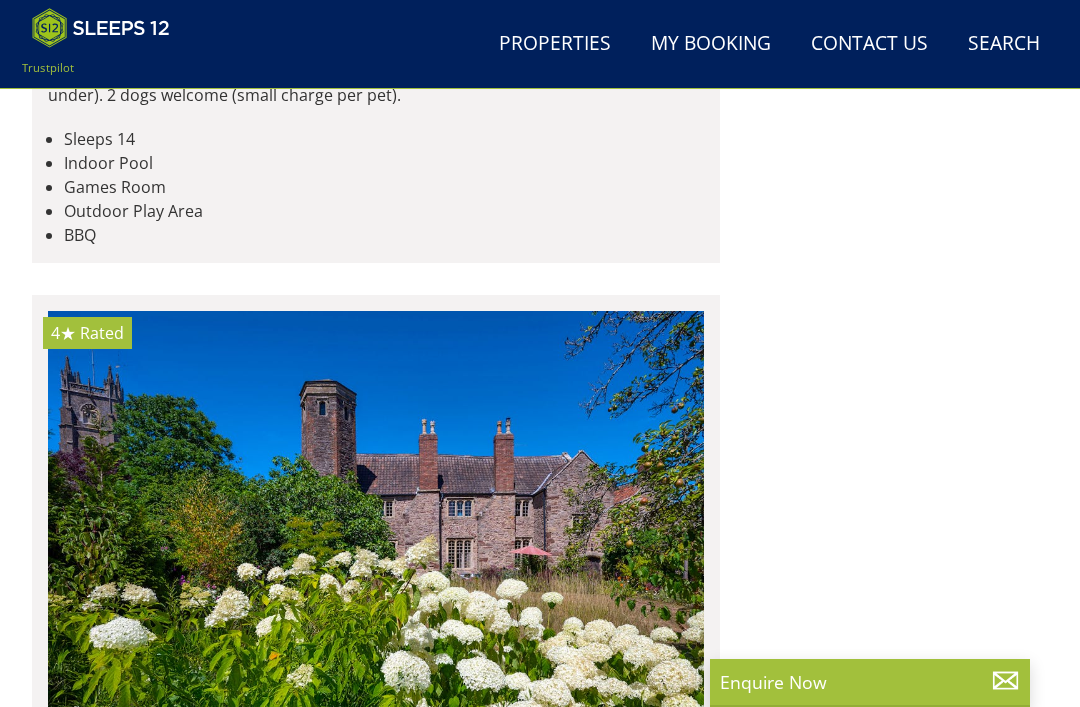 click on "5★
Rated
Pound Farm
Check Availability
More Info
Pound Farm
-  Somerset
Sleeps 21
Indoor Pool
Hot Tub
Sauna
Games Room" at bounding box center (376, -275) 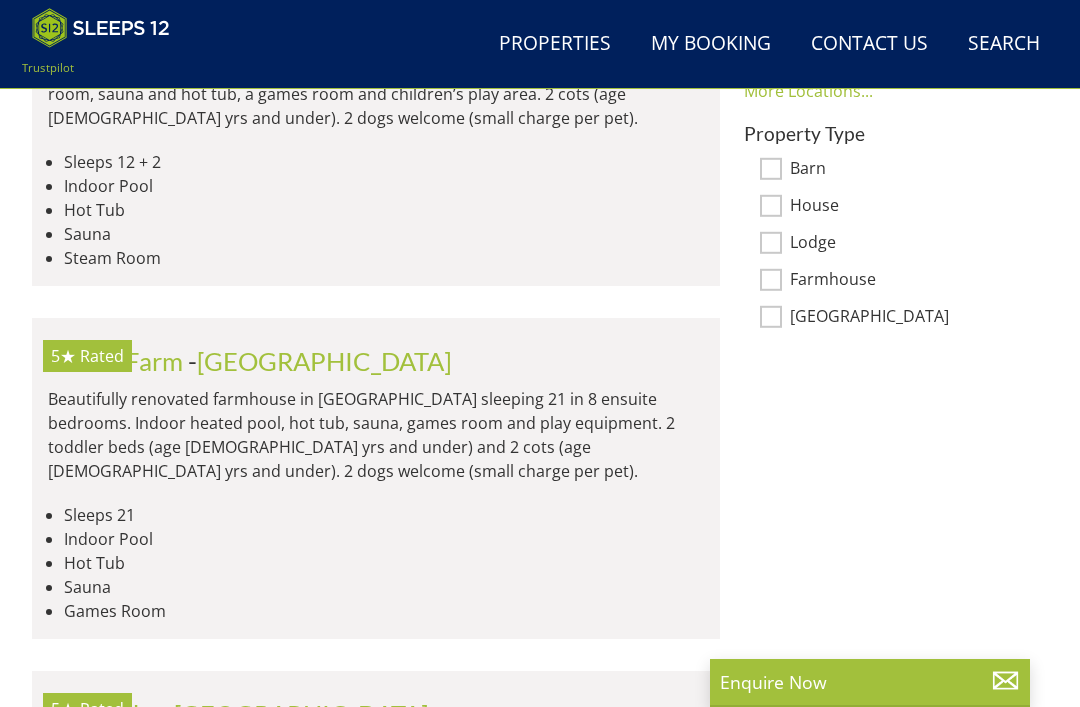 scroll, scrollTop: 1584, scrollLeft: 0, axis: vertical 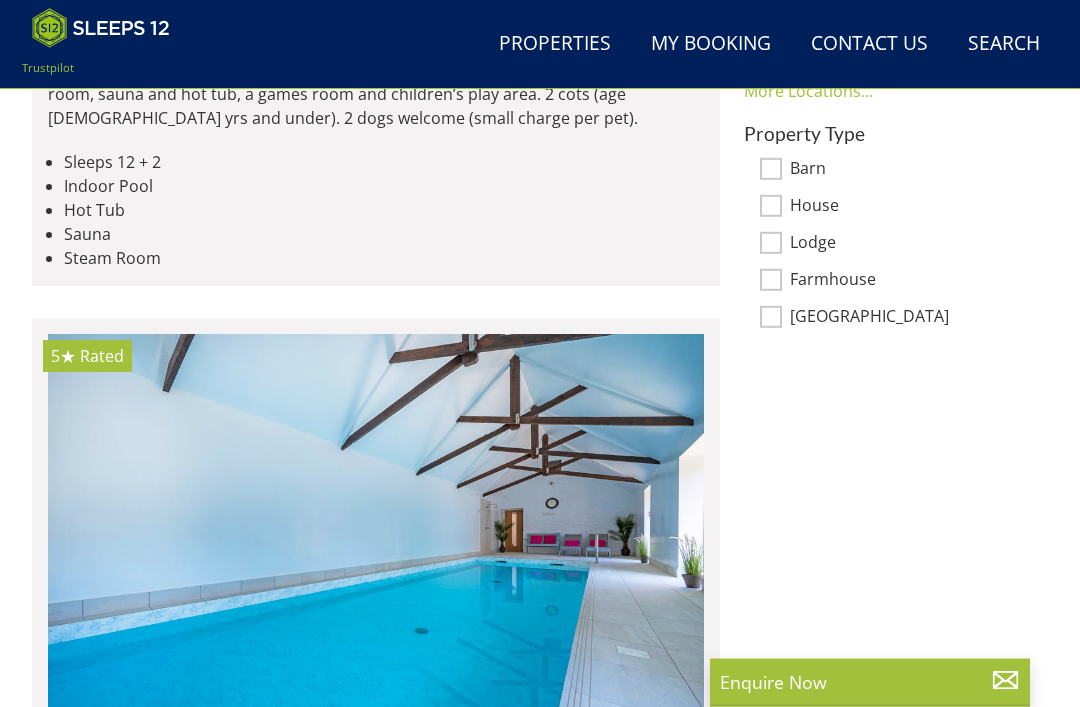 click on "Willowhayes
-  Somerset
Converted withy barns in Somerset sleeping 12 in 6 bedrooms with 2 more beds available at an extra charge per person. There’s a private indoor pool, steam room, sauna and hot tub, a games room and children’s play area. 2 cots (age 2 yrs and under). 2 dogs welcome (small charge per pet).
Sleeps 12 + 2
Indoor Pool
Hot Tub
Sauna
Steam Room" at bounding box center (376, 132) 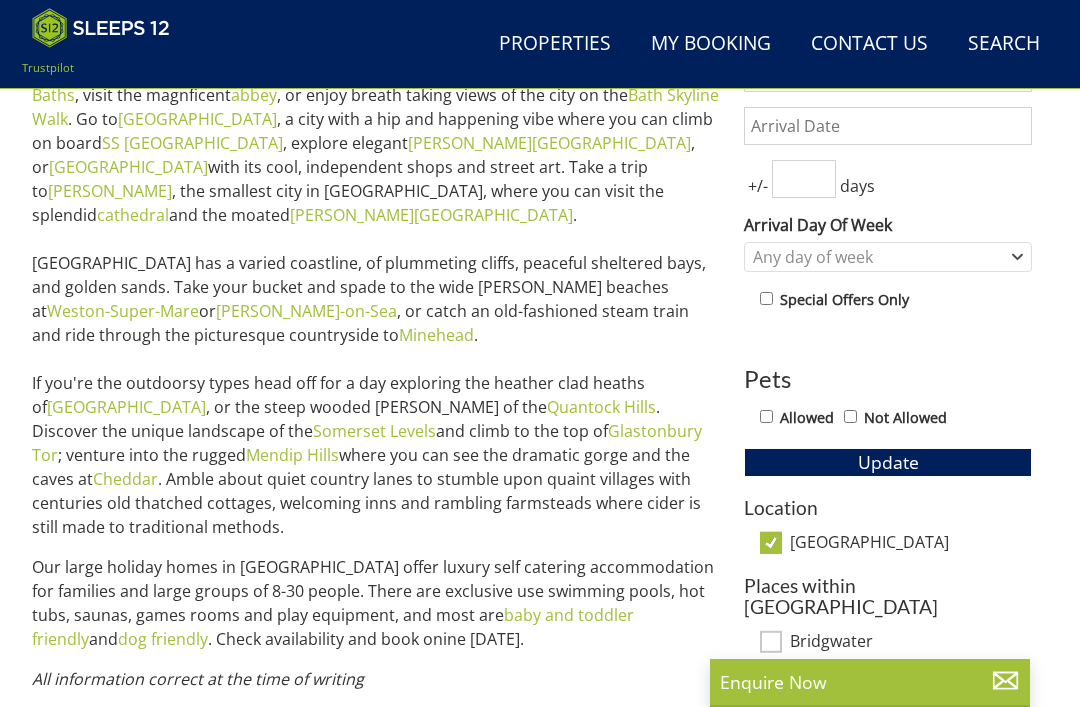 scroll, scrollTop: 809, scrollLeft: 0, axis: vertical 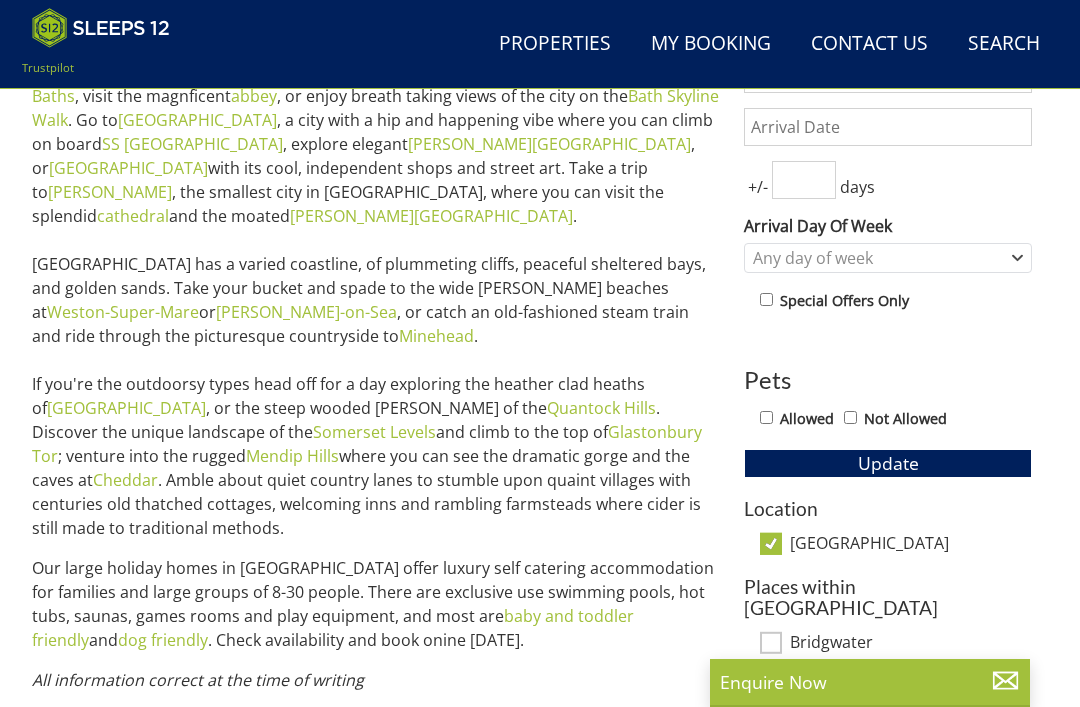 click on "1 Guest
2 Guests
3 Guests
4 Guests
5 Guests
6 Guests
7 Guests
8 Guests
9 Guests
10 Guests
11 Guests
12 Guests
13 Guests
14 Guests
15 Guests
16 Guests
17 Guests
18 Guests
19 Guests
20 Guests
21 Guests
22 Guests
23 Guests
24 Guests
25 Guests
26 Guests
27 Guests
28 Guests
29 Guests
30 Guests
31 Guests
32 Guests
Any number of bedrooms
4 Bedrooms
5 Bedrooms
6 Bedrooms
7 Bedrooms
8 Bedrooms
9 Bedrooms
10 Bedrooms
11 Bedrooms
12 Bedrooms
13 Bedrooms
14 Bedrooms
15 Bedrooms
16 Bedrooms
+/-
days
Arrival Day Of Week
Monday
Tuesday
Wednesday
Thursday
Friday" at bounding box center (888, 545) 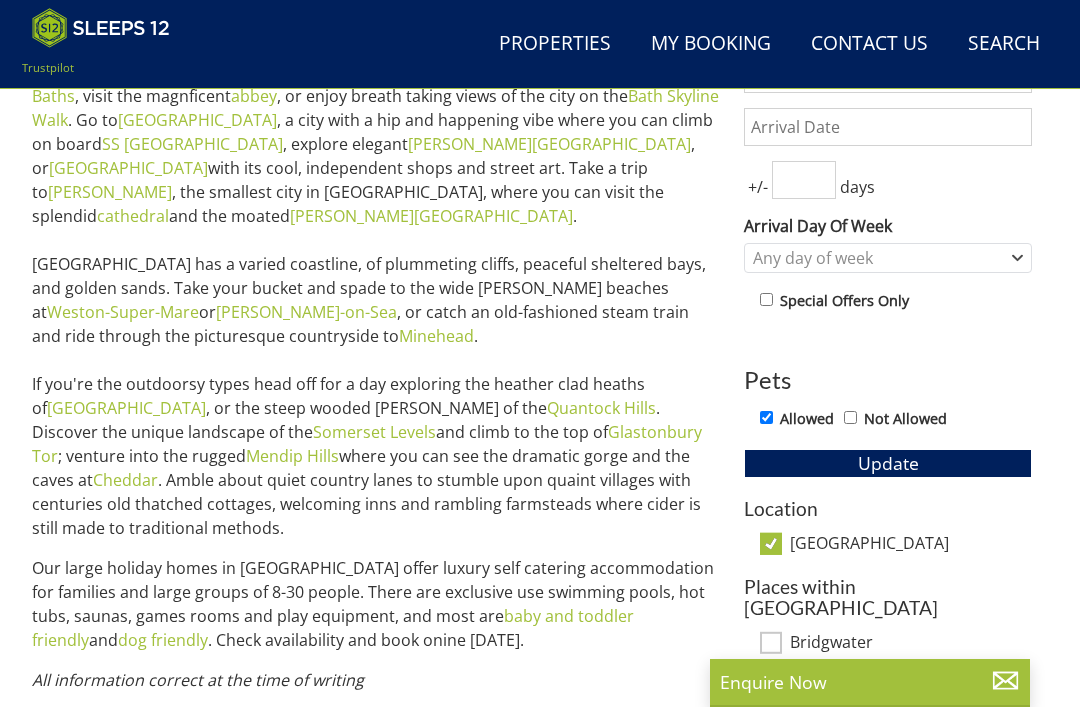 click on "You can't beat a large group holiday in Somerset; there is so much to see and do for all ages! Spend the day in the elegant city of  Bath  to see the world famous  Roman Baths , visit the magnficent  abbey , or enjoy breath taking views of the city on the  Bath Skyline Walk . Go to  Bristol , a city with a hip and happening vibe where you can climb on board  SS Great Britain , explore elegant  Clifton Village , or  Gloucester Road  with its cool, independent shops and street art. Take a trip to  Wells , the smallest city in England, where you can visit the splendid  cathedral  and the moated  Bishop's Palace .
Somerset has a varied coastline, of plummeting cliffs, peaceful sheltered bays, and golden sands. Take your bucket and spade to the wide sandy beaches at  Weston-Super-Mare  or  Burnham-on-Sea , or catch an old-fashioned steam train and ride through the picturesque countryside to  Minehead .
If you're the outdoorsy types head off for a day exploring the heather clad heaths of  Quantock Hills" at bounding box center (376, 288) 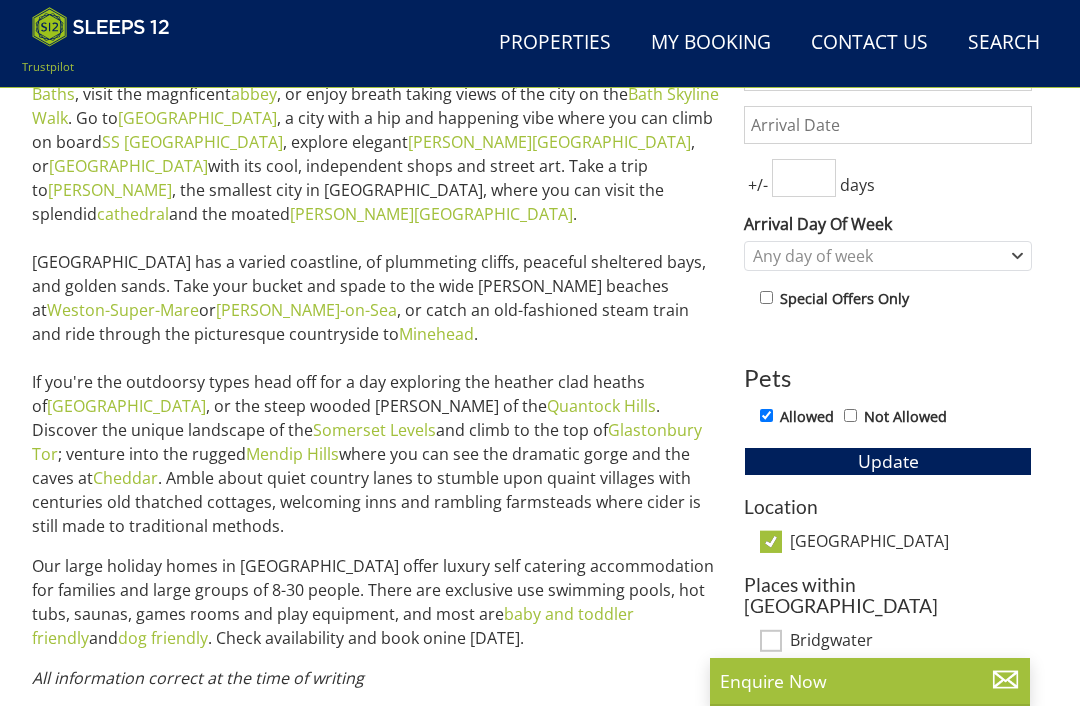 scroll, scrollTop: 811, scrollLeft: 0, axis: vertical 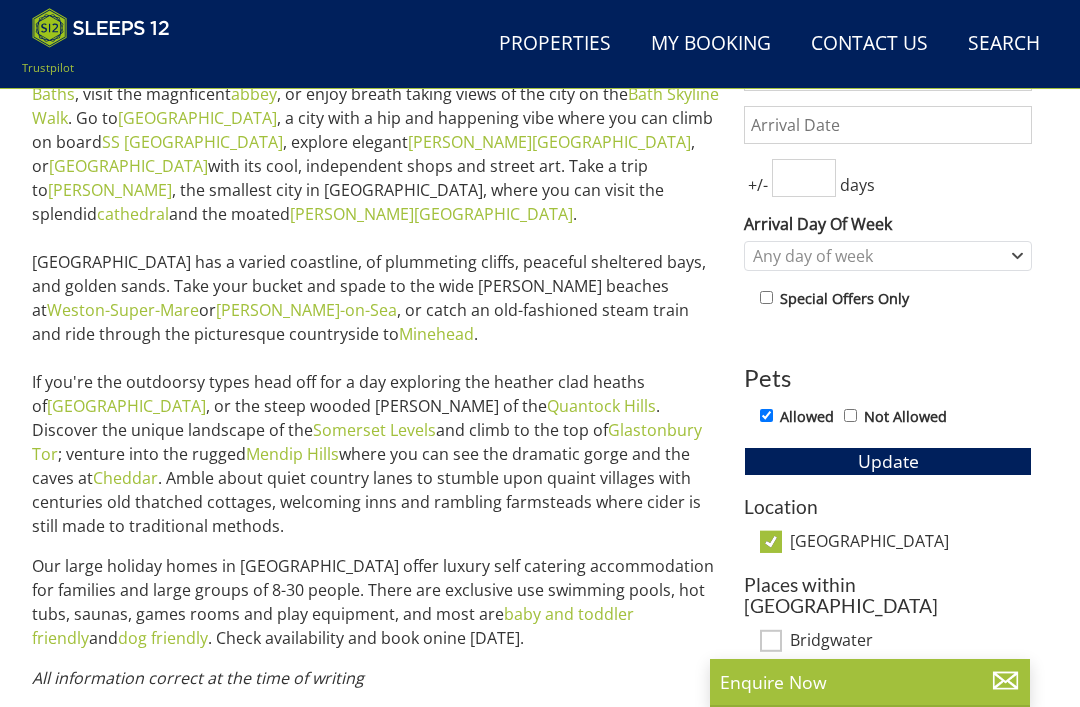 click at bounding box center [804, 178] 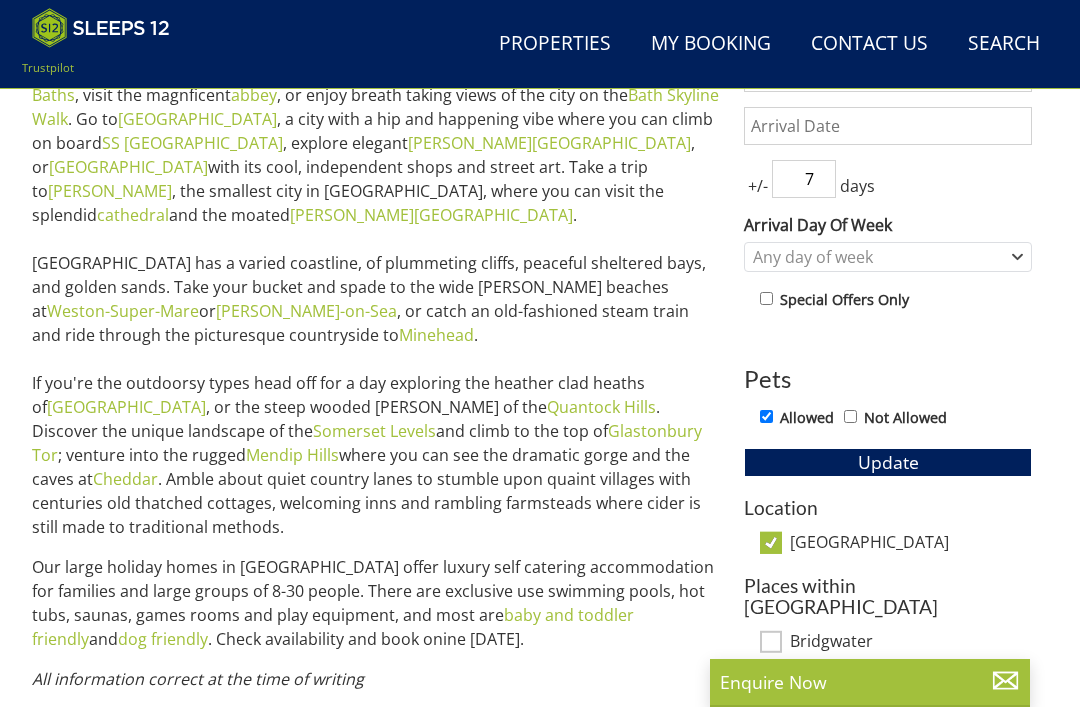 type on "7" 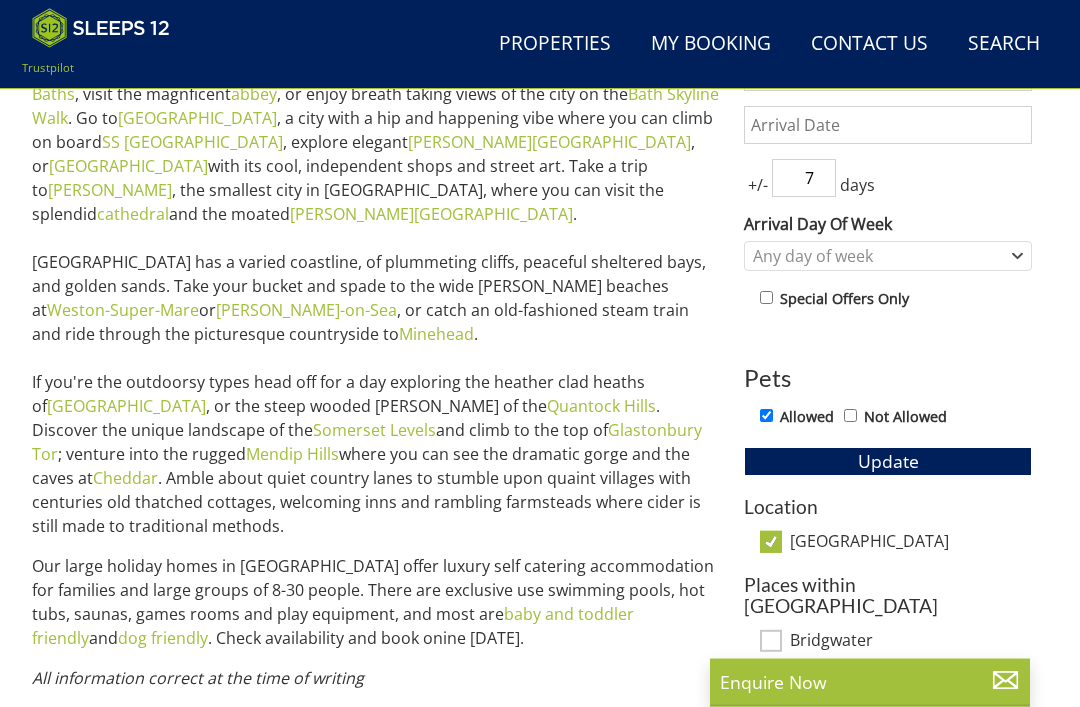 click on "+/-
7
days" at bounding box center (888, 179) 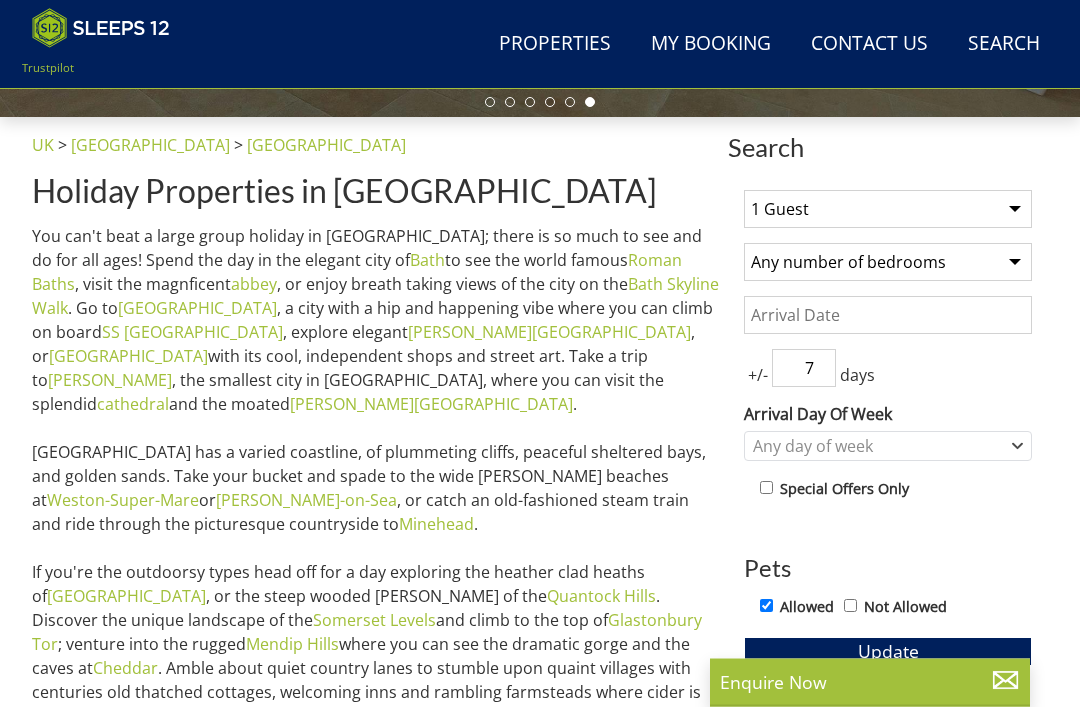 click on "Any number of bedrooms
4 Bedrooms
5 Bedrooms
6 Bedrooms
7 Bedrooms
8 Bedrooms
9 Bedrooms
10 Bedrooms
11 Bedrooms
12 Bedrooms
13 Bedrooms
14 Bedrooms
15 Bedrooms
16 Bedrooms" at bounding box center [888, 263] 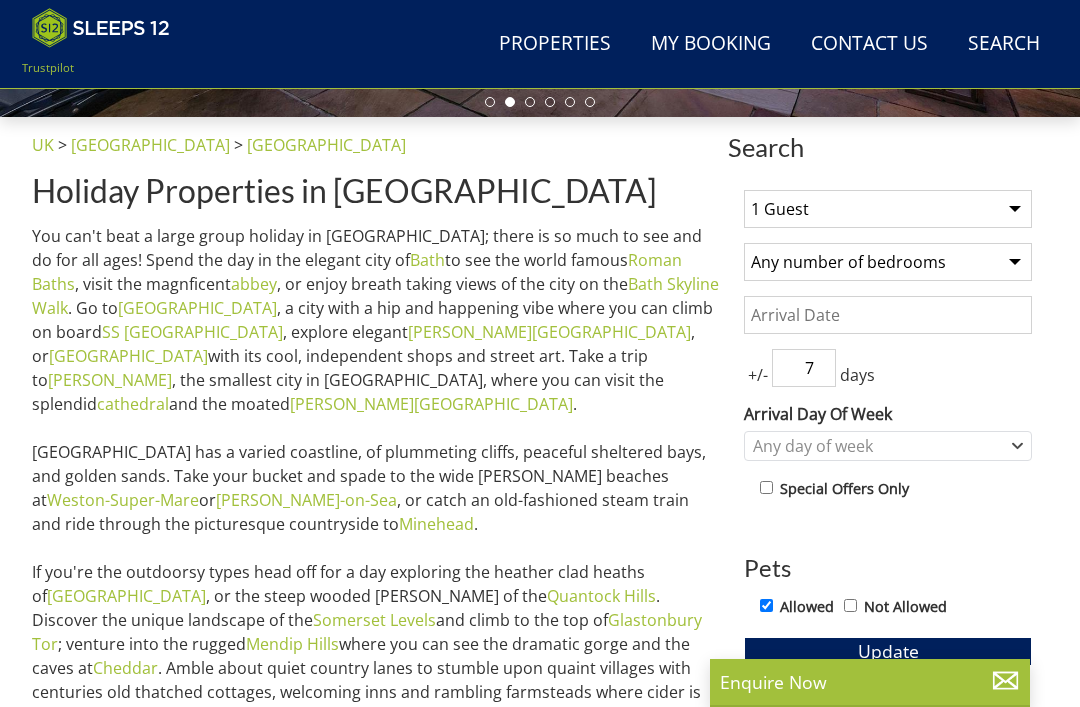 select on "8" 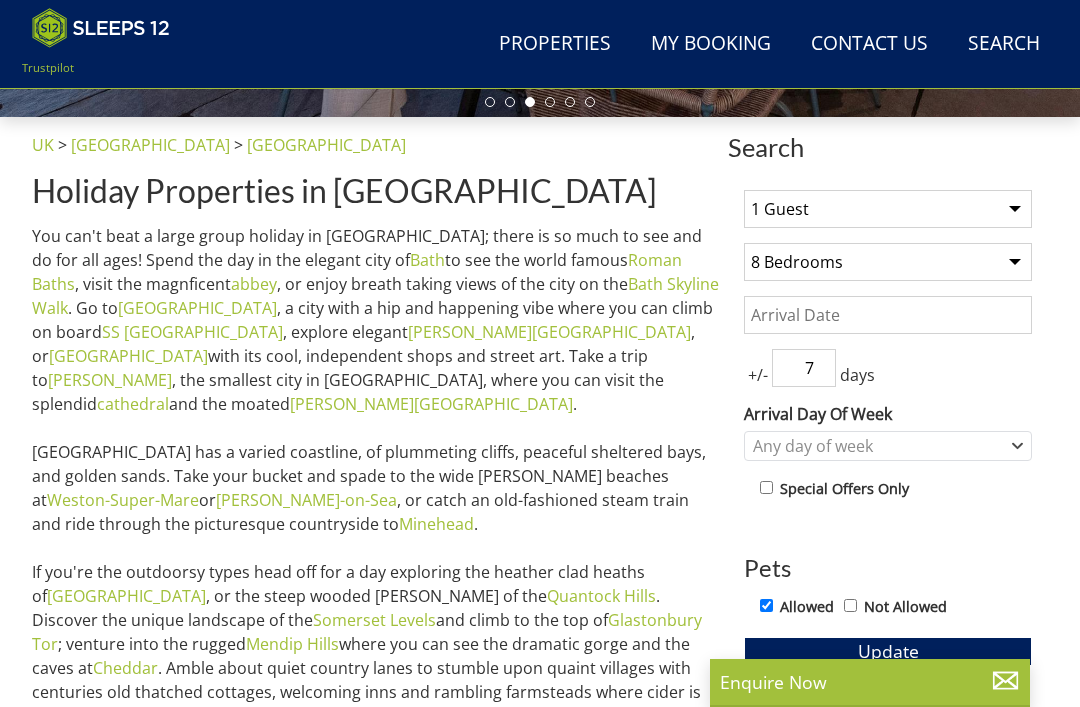 click on "1 Guest
2 Guests
3 Guests
4 Guests
5 Guests
6 Guests
7 Guests
8 Guests
9 Guests
10 Guests
11 Guests
12 Guests
13 Guests
14 Guests
15 Guests
16 Guests
17 Guests
18 Guests
19 Guests
20 Guests
21 Guests
22 Guests
23 Guests
24 Guests
25 Guests
26 Guests
27 Guests
28 Guests
29 Guests
30 Guests
31 Guests
32 Guests" at bounding box center [888, 209] 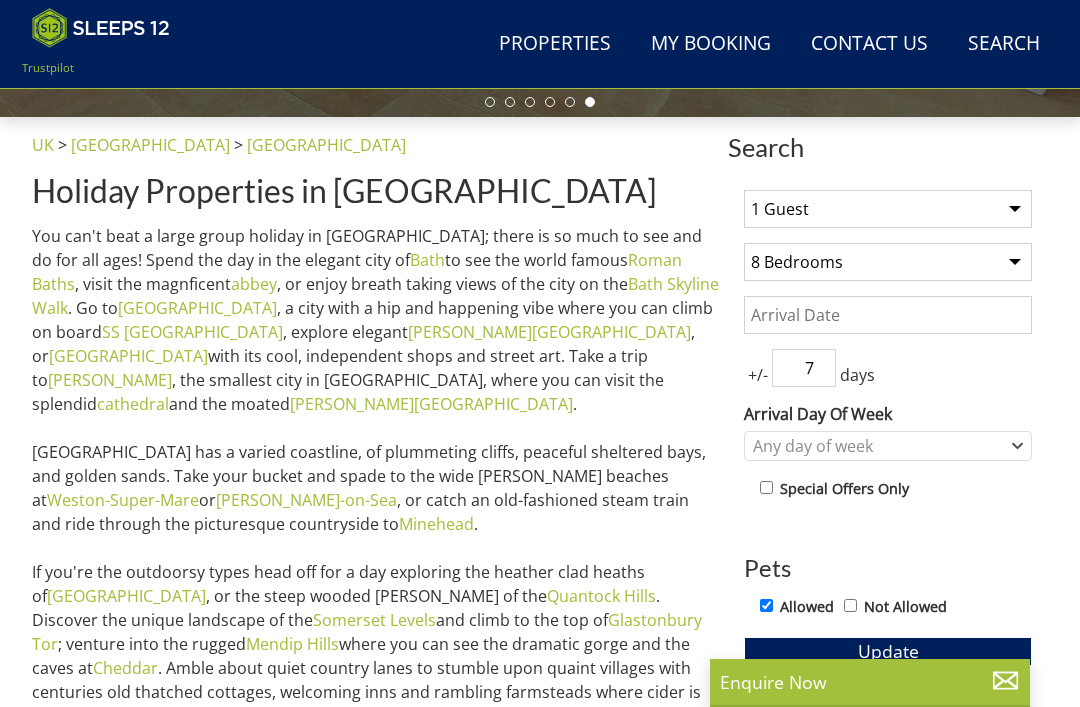 select on "11" 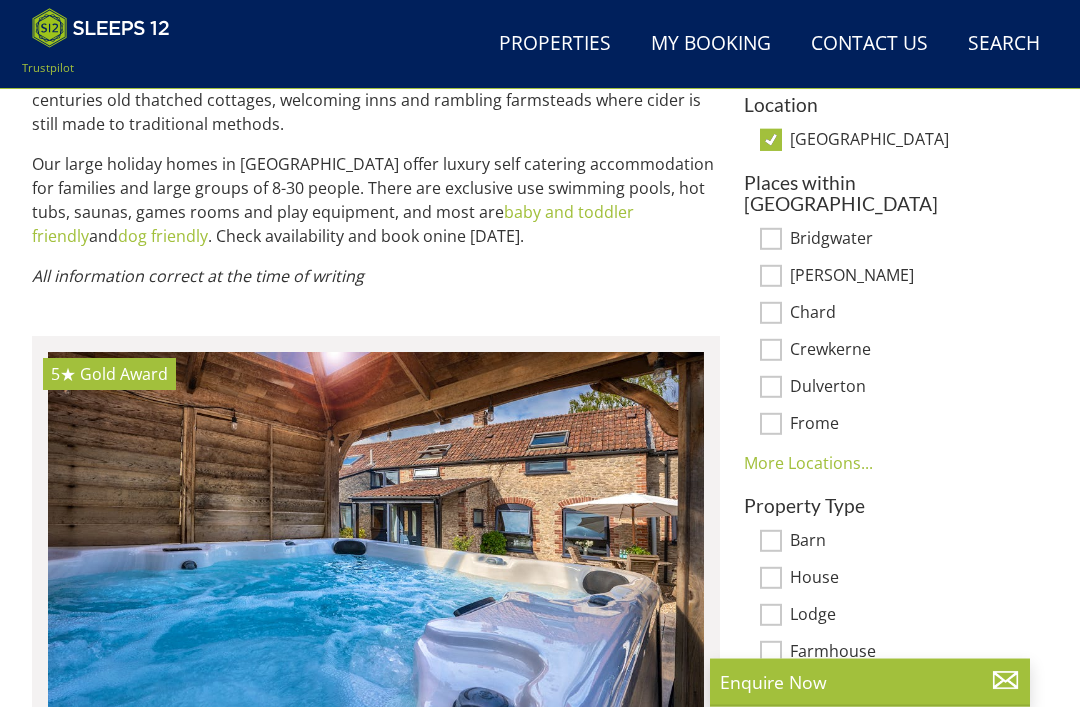 scroll, scrollTop: 1214, scrollLeft: 0, axis: vertical 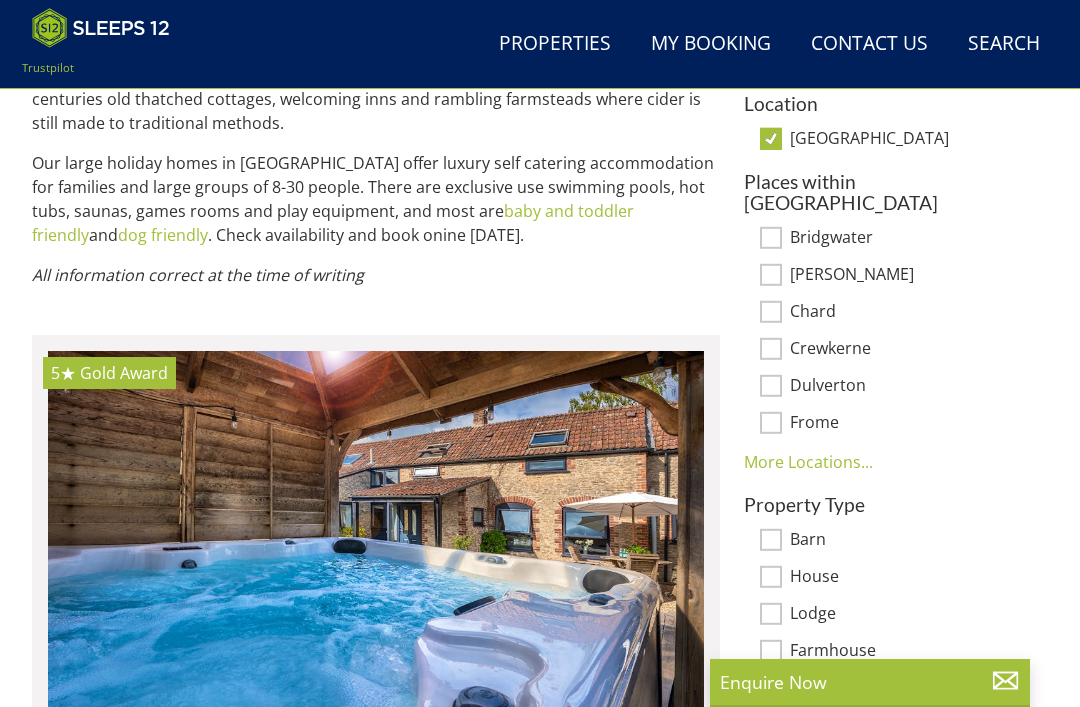 click on "House" at bounding box center (911, 578) 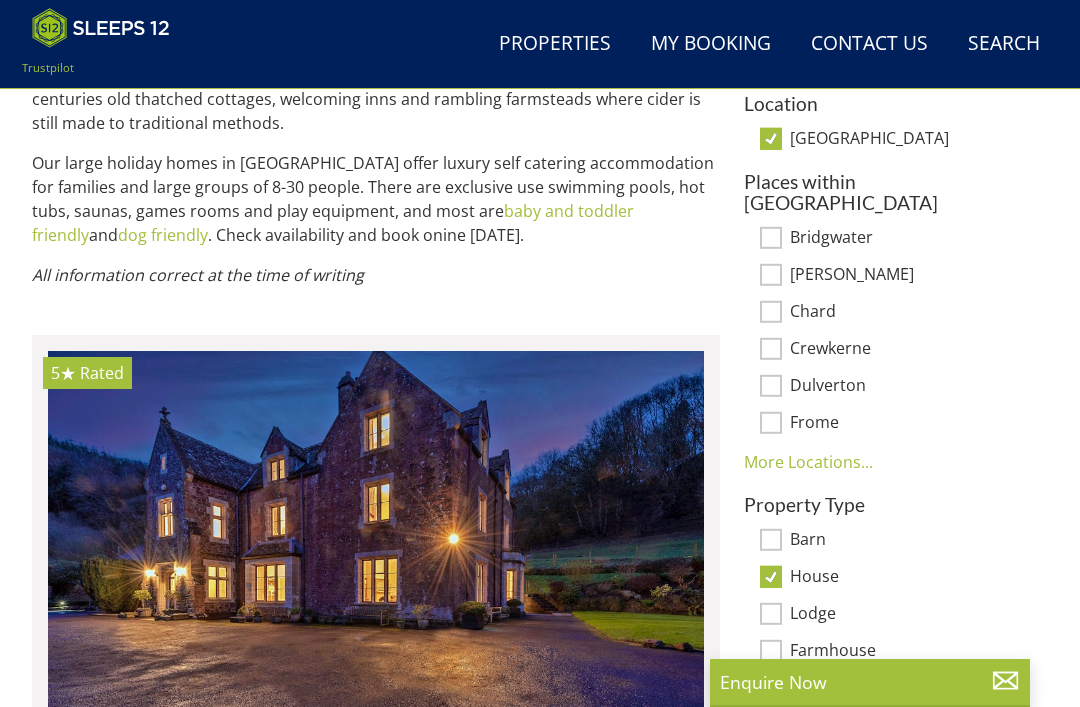 click on "Farmhouse" at bounding box center (771, 651) 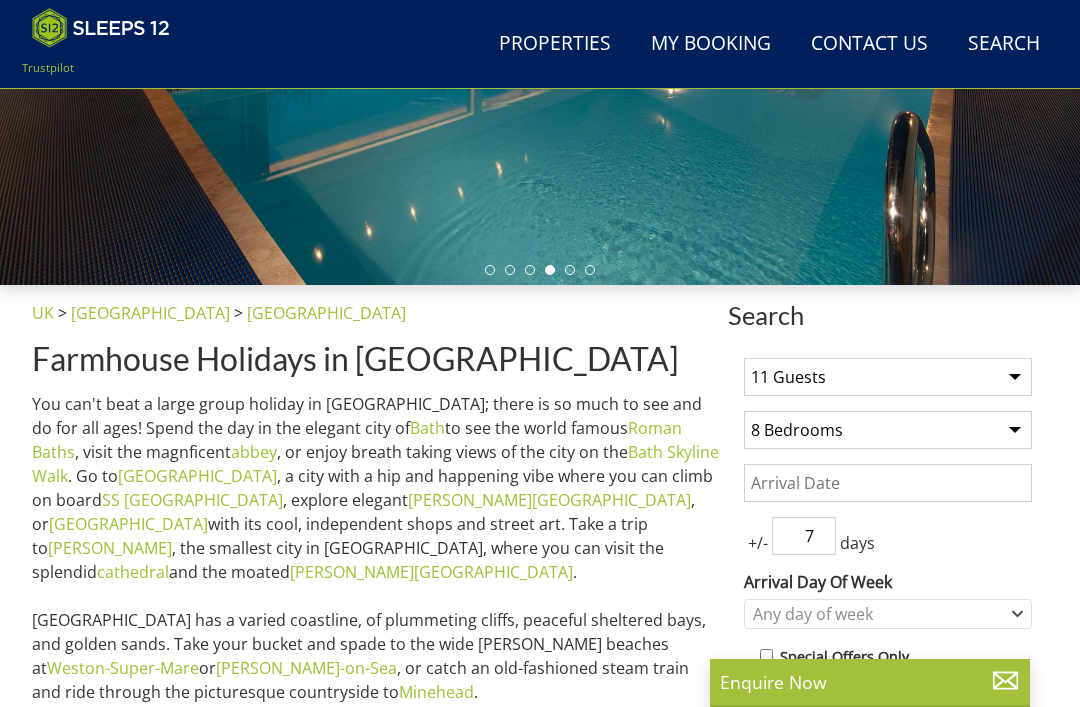 scroll, scrollTop: 452, scrollLeft: 0, axis: vertical 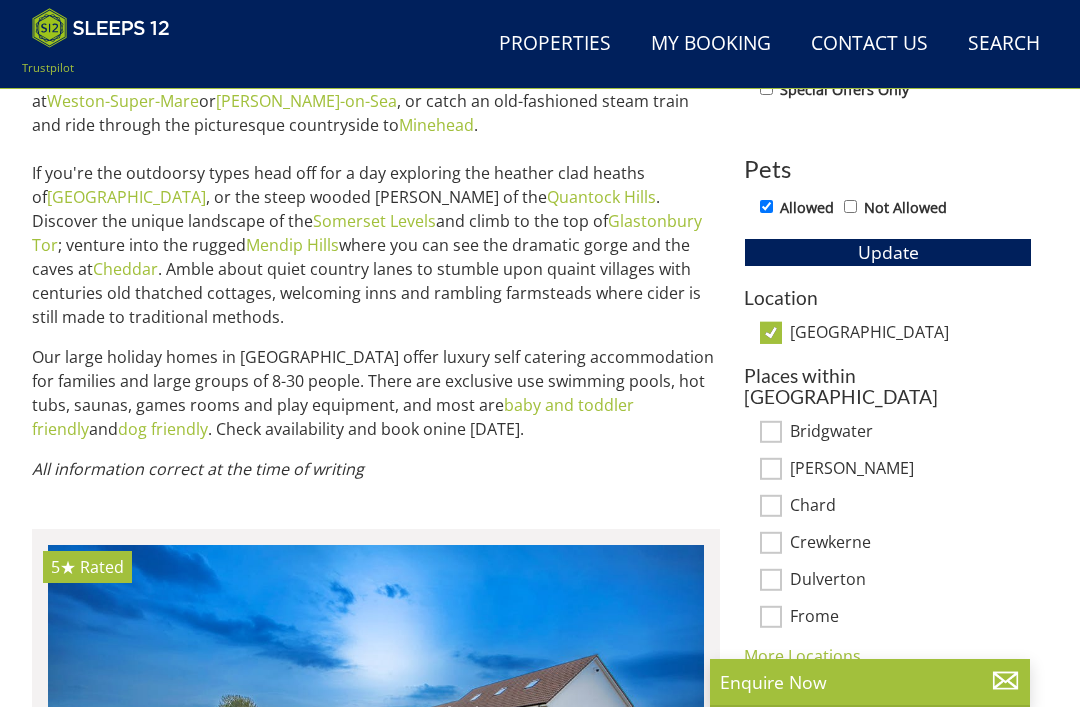 click on "Dulverton" at bounding box center (771, 580) 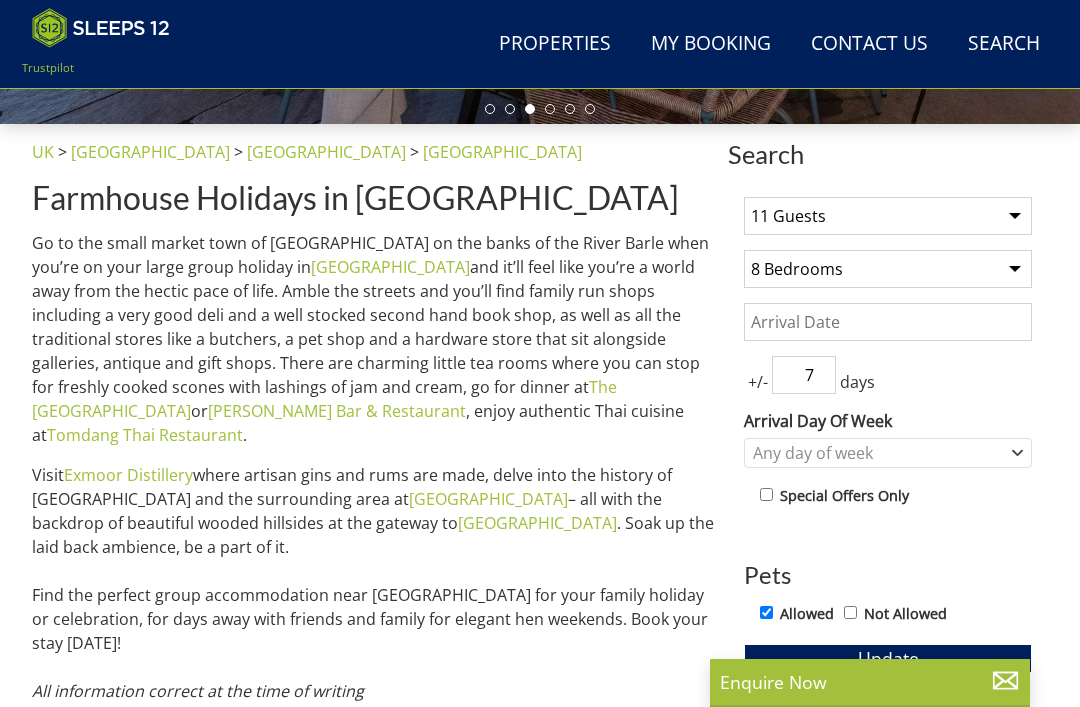 scroll, scrollTop: 613, scrollLeft: 0, axis: vertical 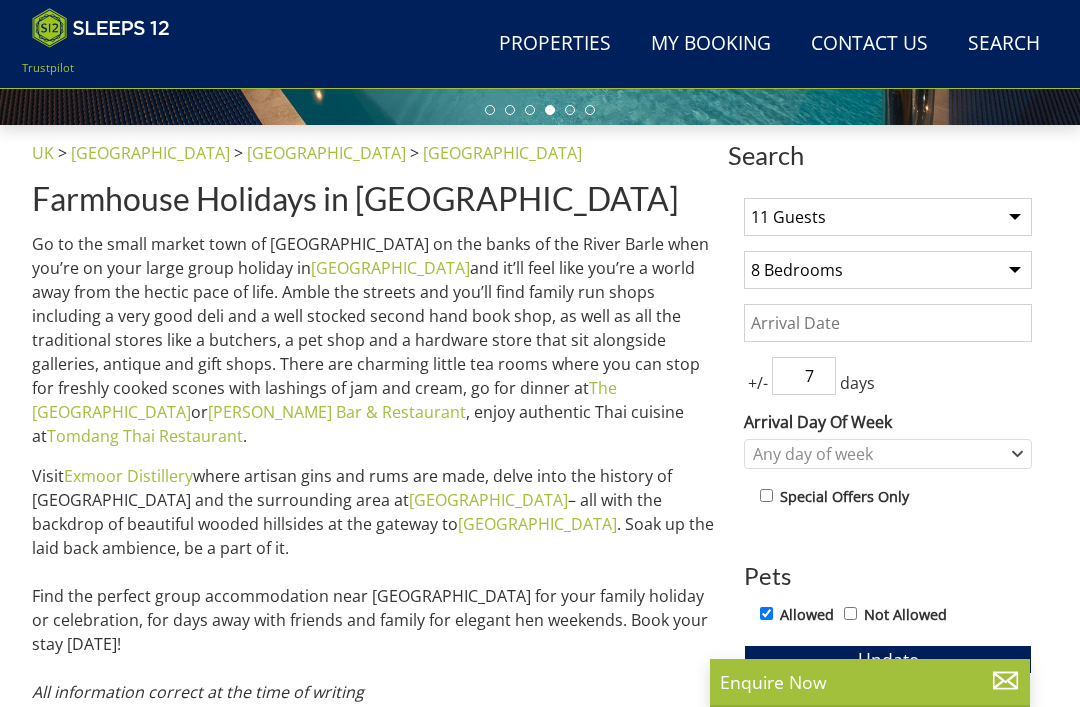 click on "Date" at bounding box center (888, 323) 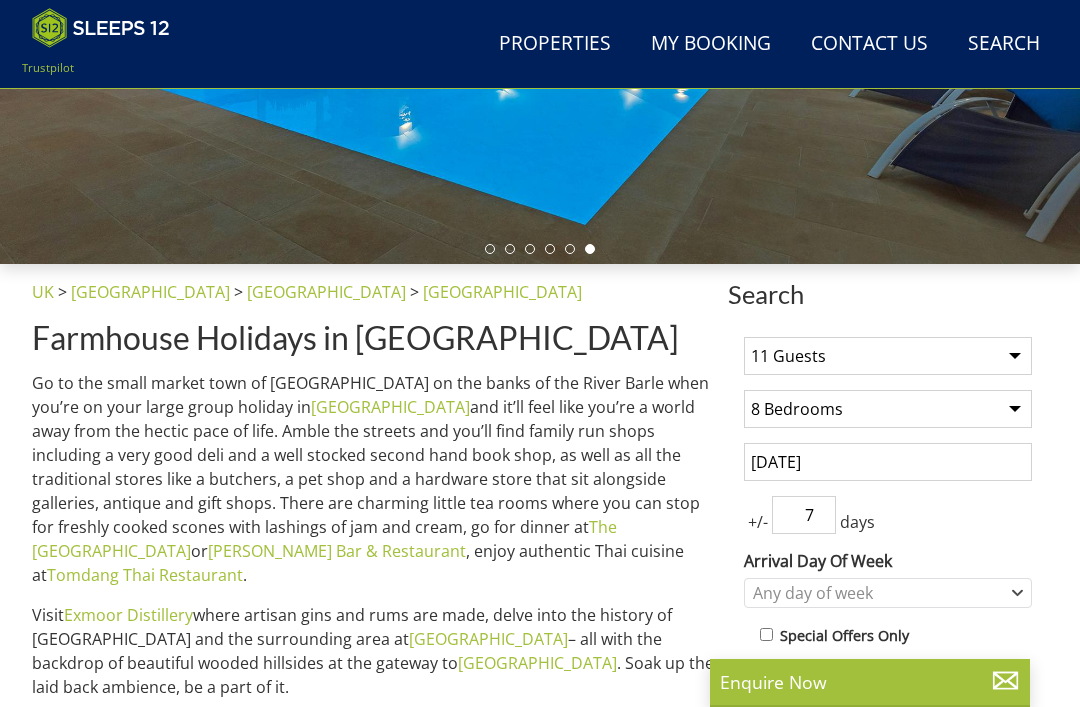 scroll, scrollTop: 473, scrollLeft: 0, axis: vertical 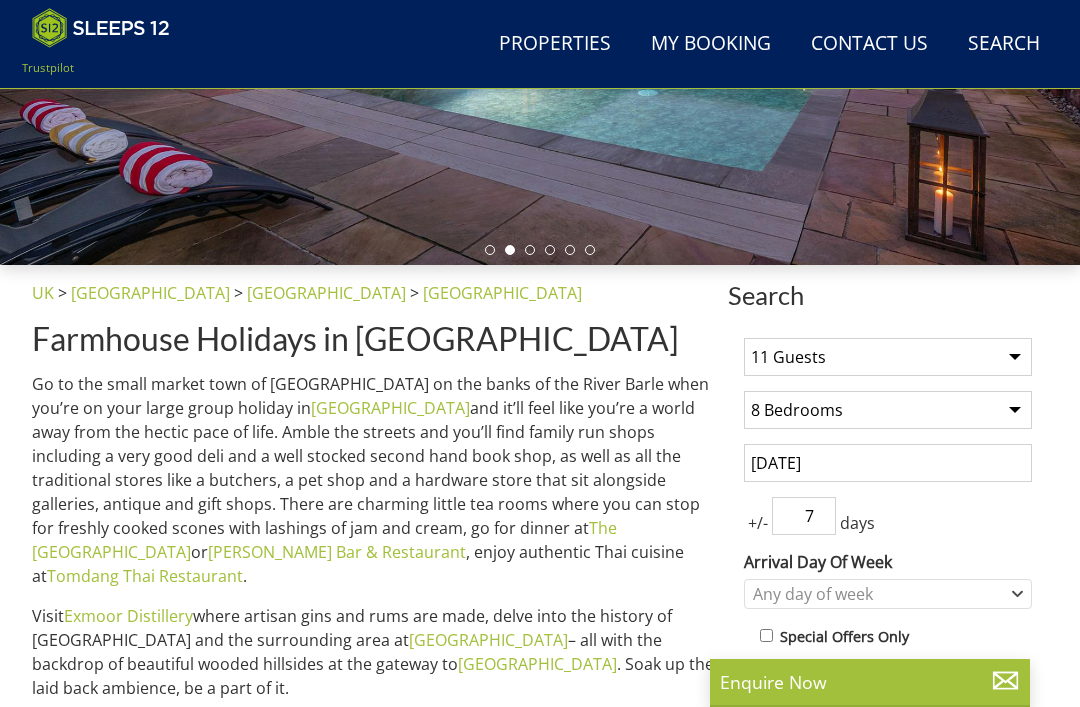 click on "14/02/2026" at bounding box center [888, 463] 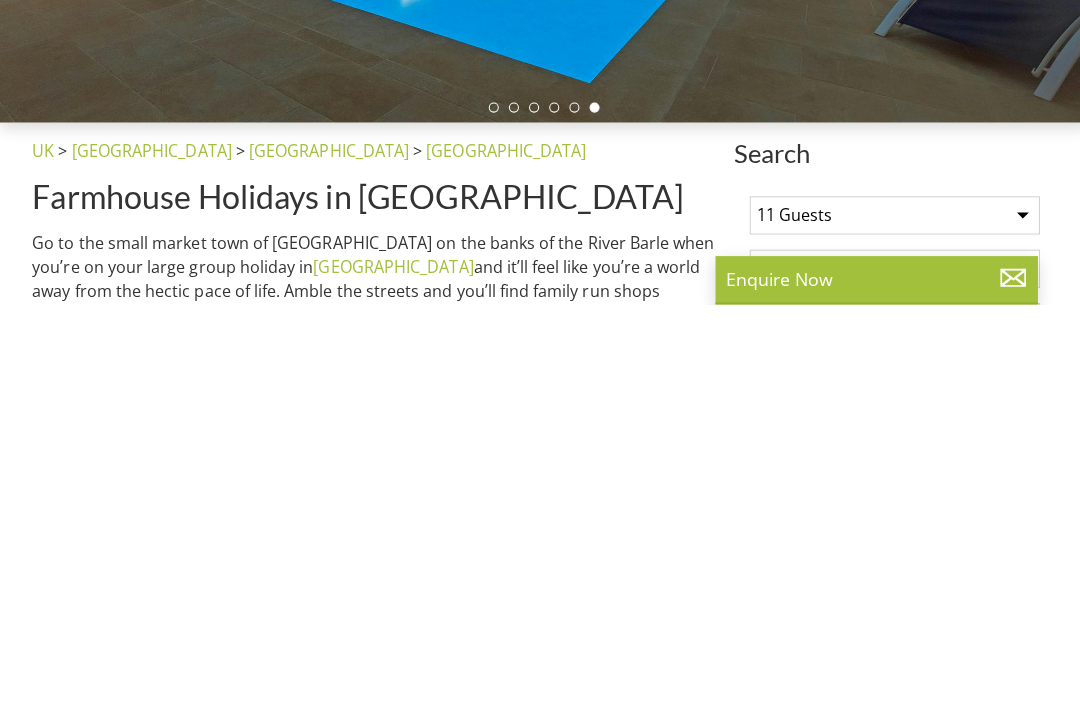 scroll, scrollTop: 212, scrollLeft: 0, axis: vertical 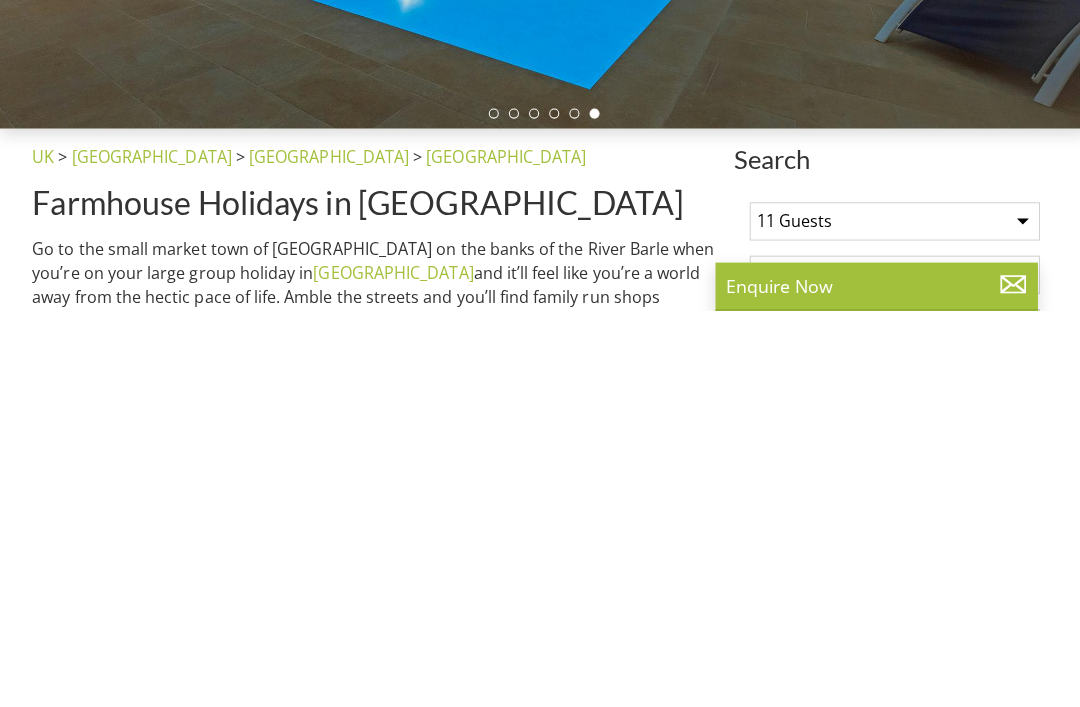 type on "14/02/2026" 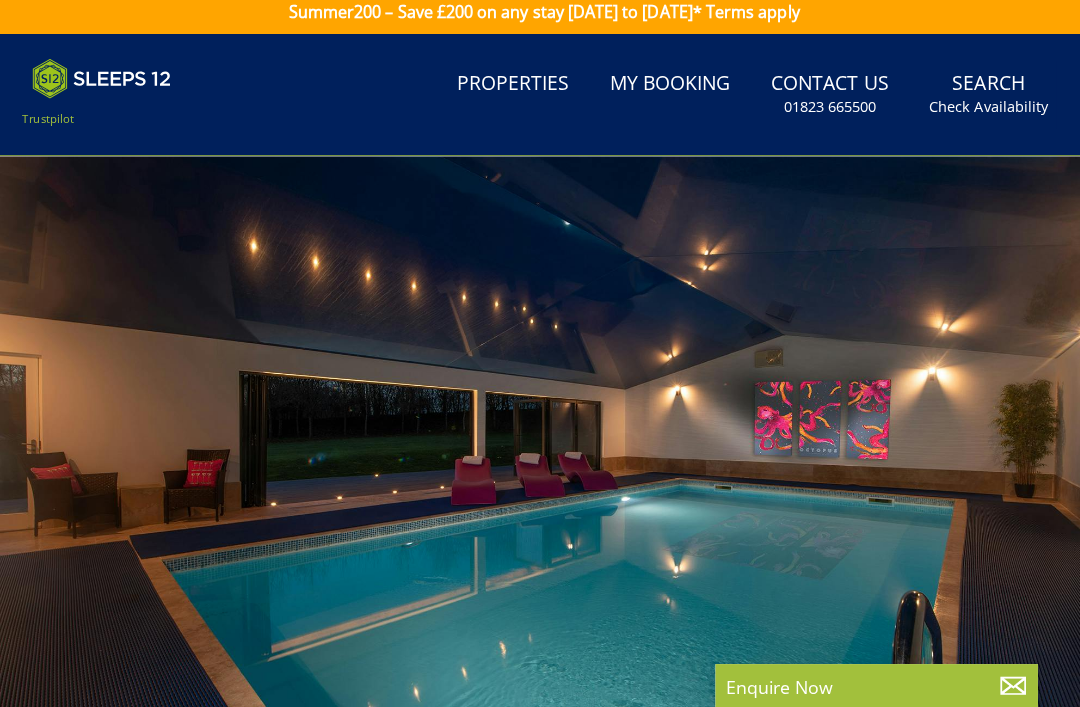 scroll, scrollTop: 0, scrollLeft: 0, axis: both 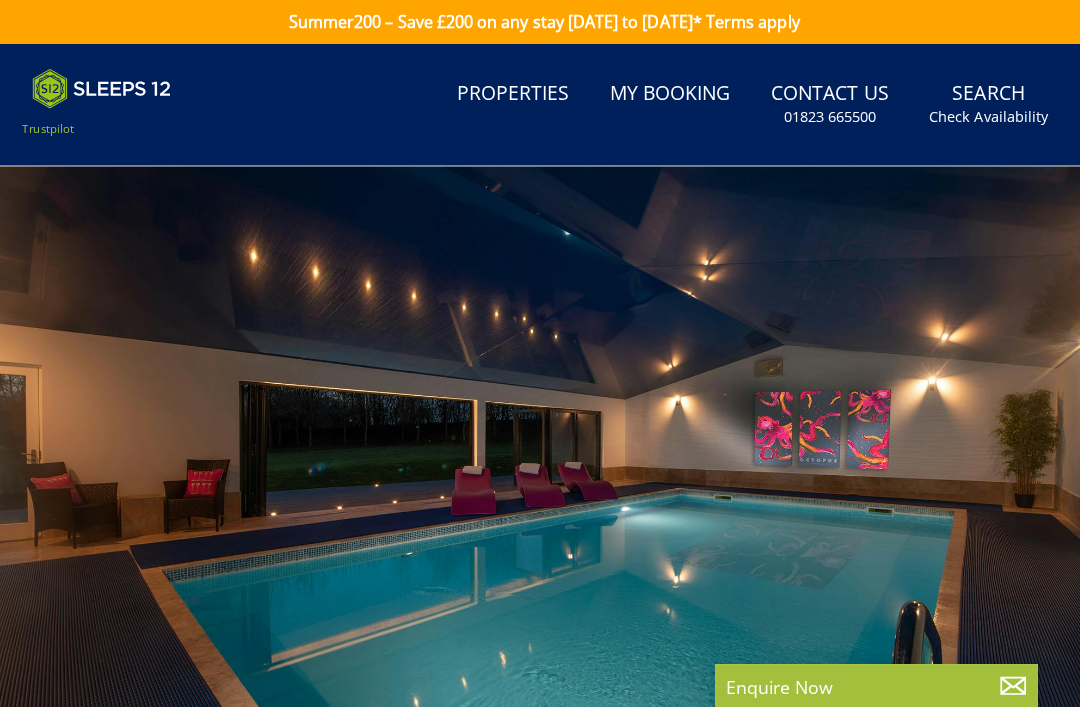 click on "Search  Check Availability" at bounding box center [981, 103] 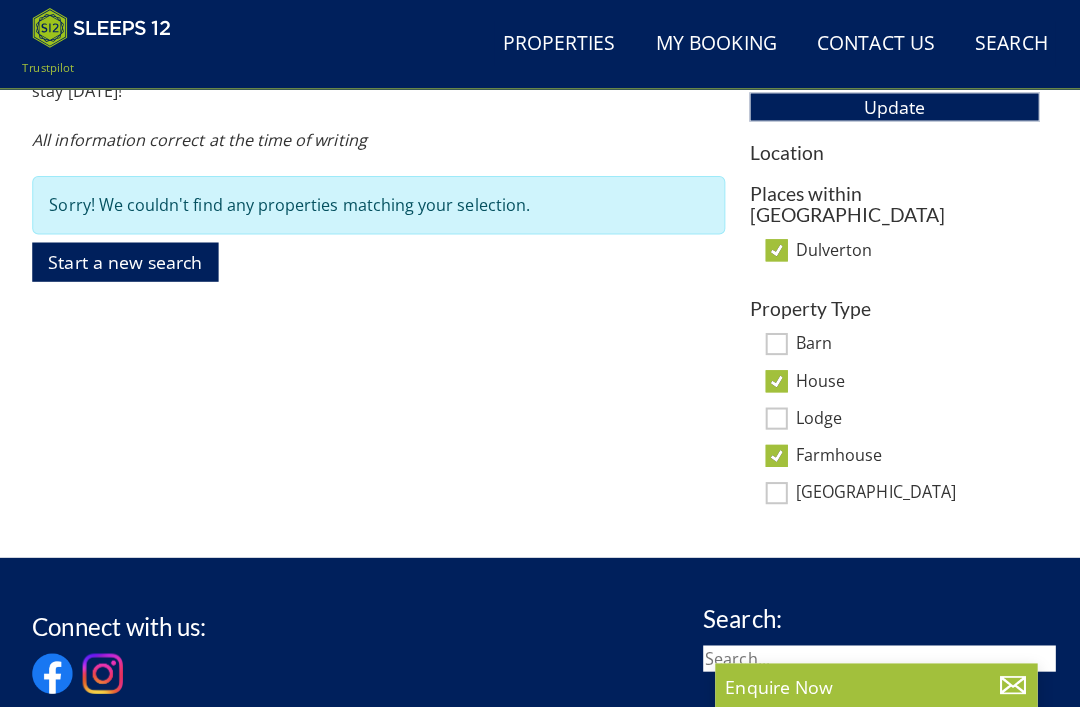 scroll, scrollTop: 1145, scrollLeft: 0, axis: vertical 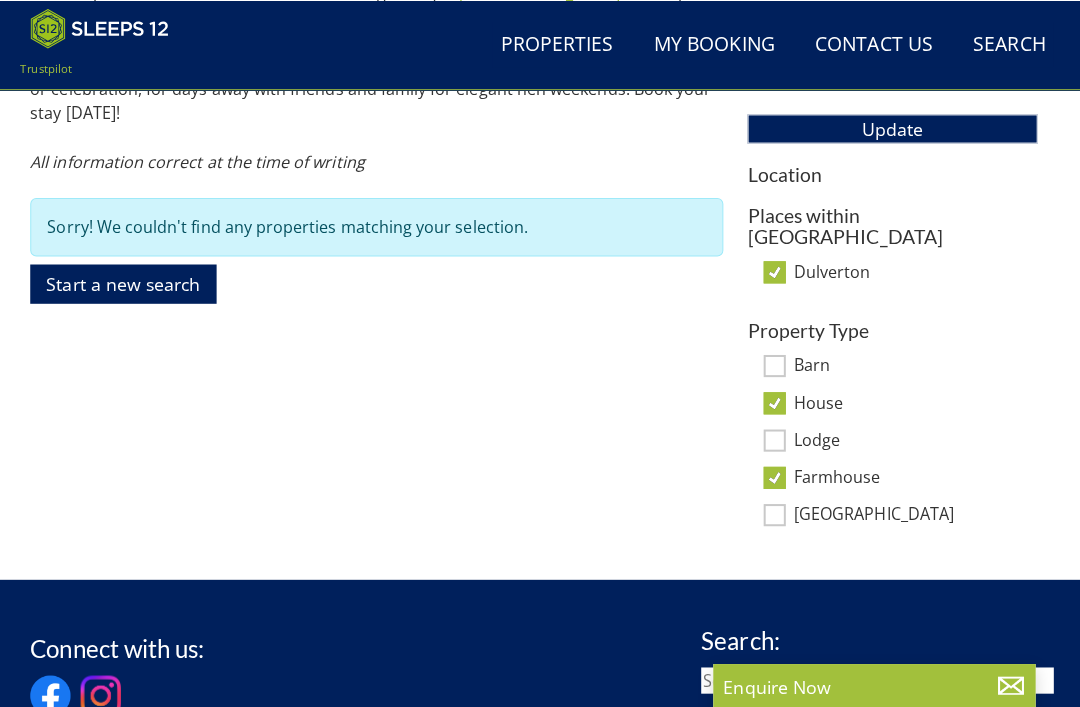 click on "Barn" at bounding box center (771, 363) 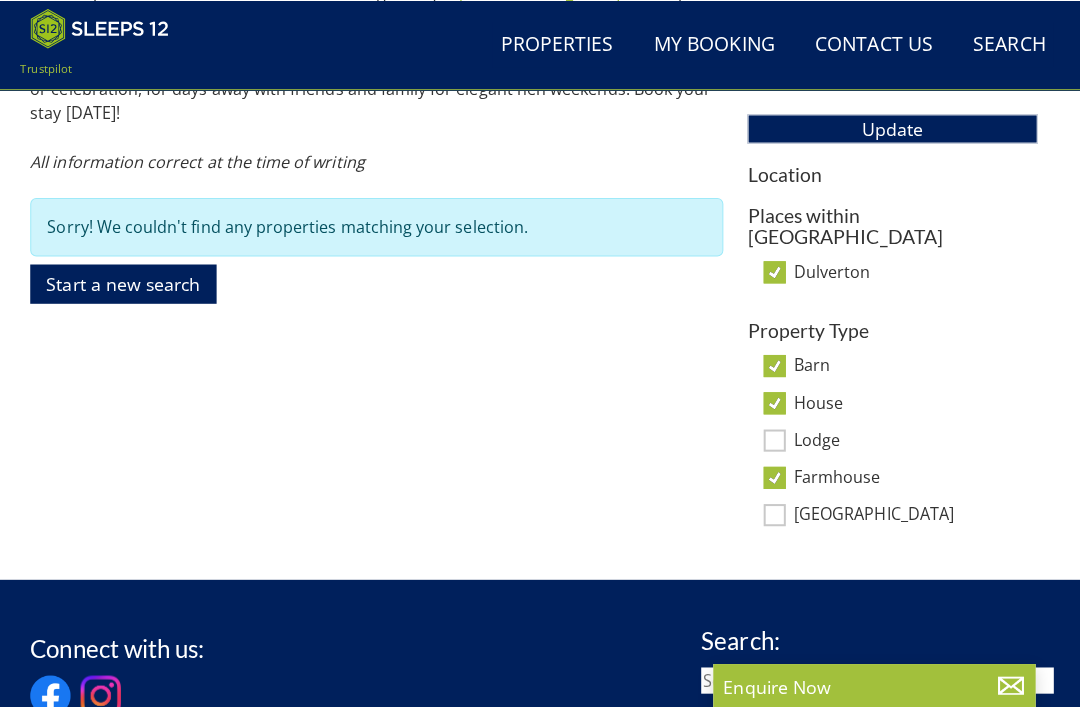 scroll, scrollTop: 1145, scrollLeft: 0, axis: vertical 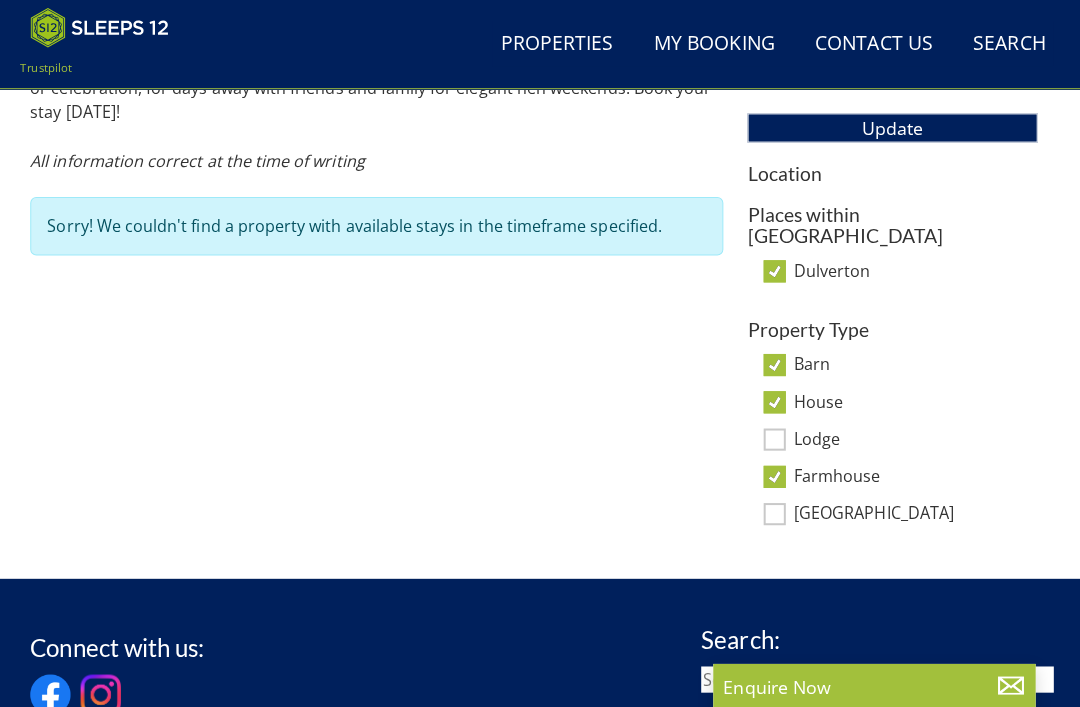 click on "Lodge" at bounding box center [888, 438] 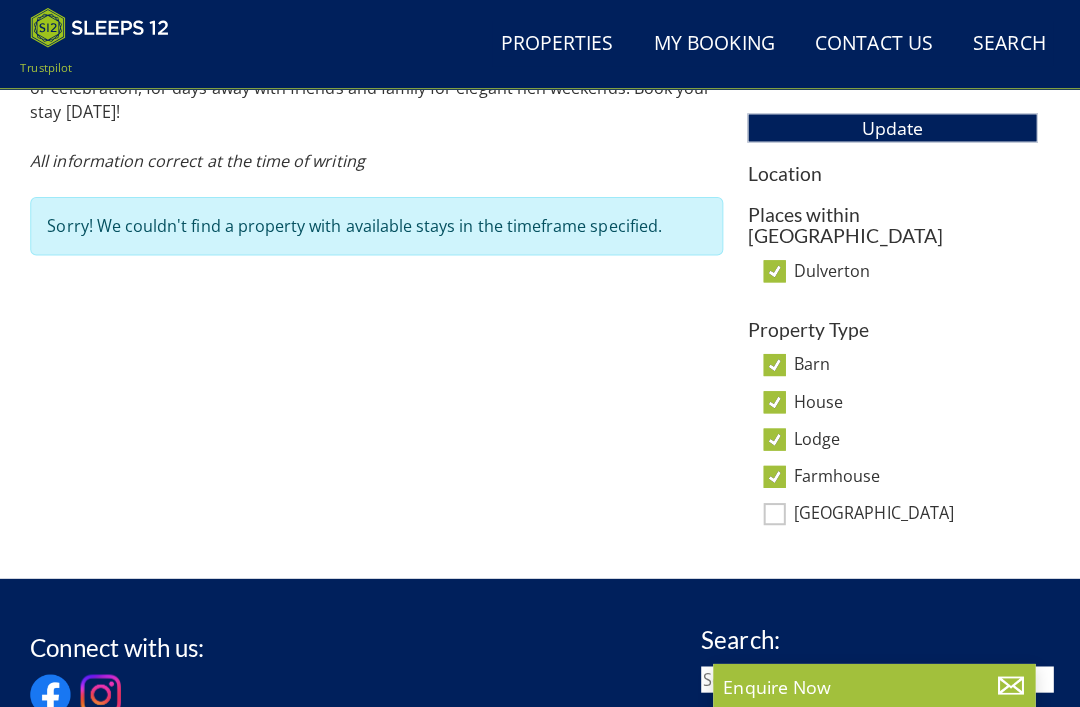 click on "Manor House" at bounding box center [771, 511] 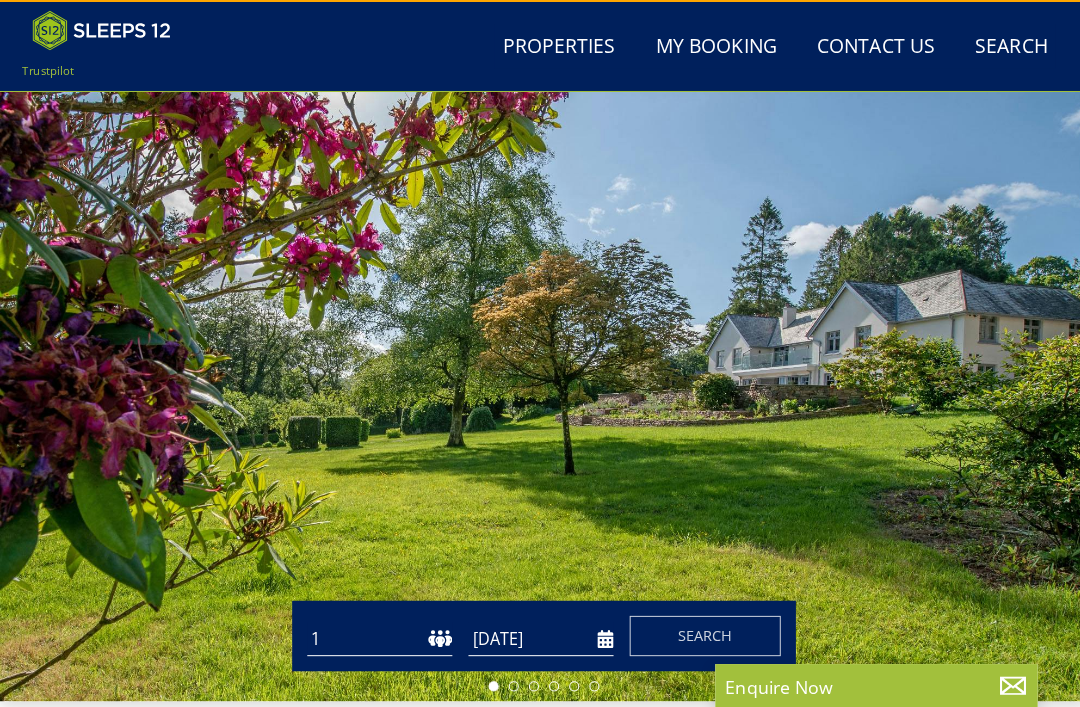 scroll, scrollTop: 0, scrollLeft: 0, axis: both 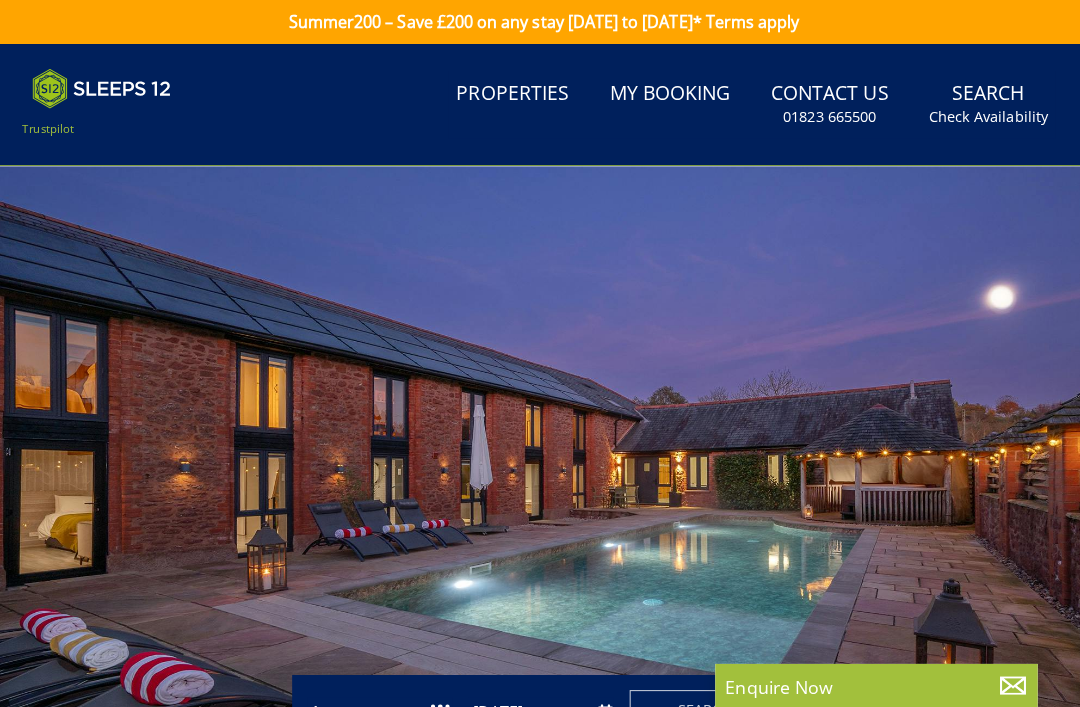 click on "Search  Check Availability" at bounding box center [981, 103] 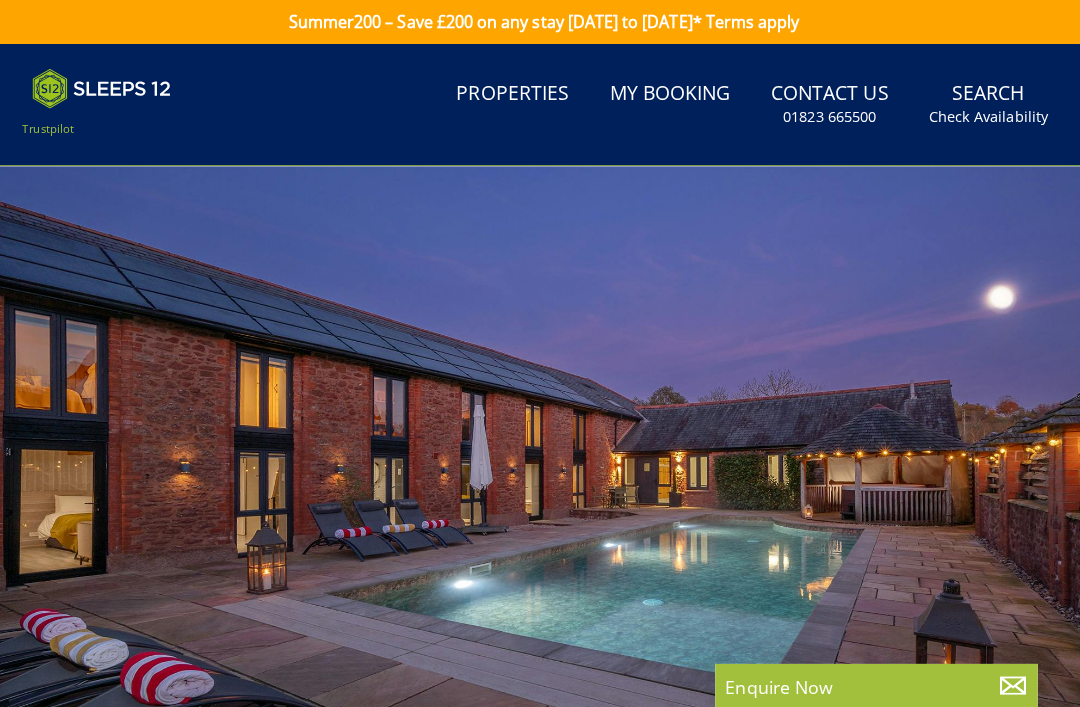 click on "Search  Check Availability" at bounding box center [981, 103] 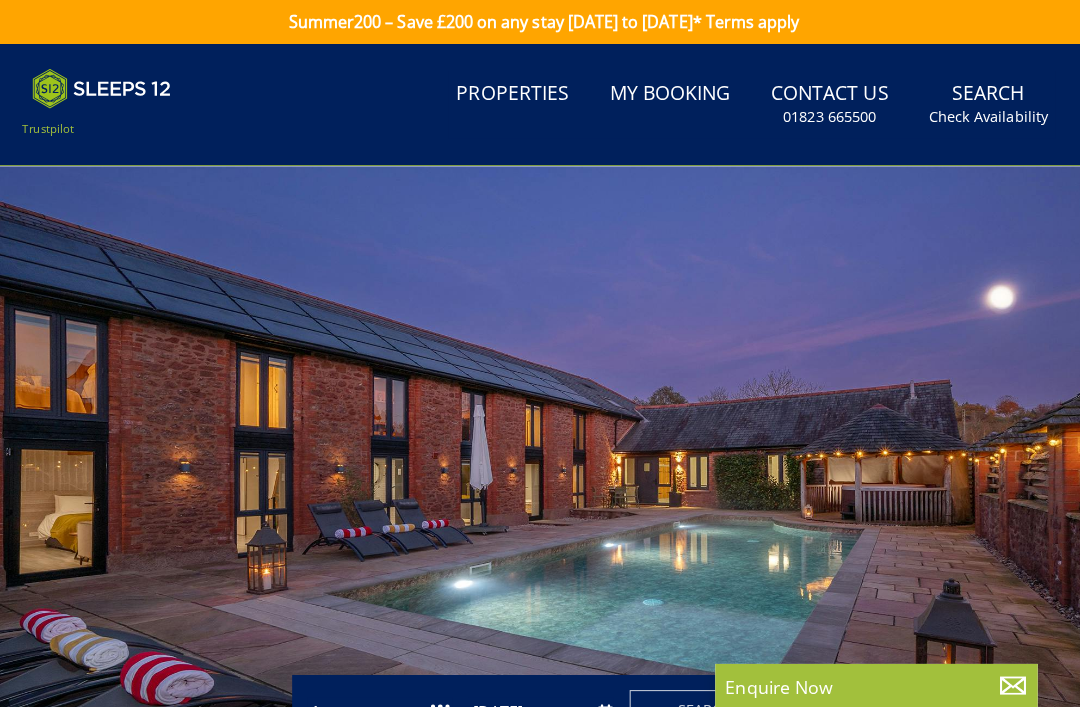 click on "Check Availability" at bounding box center [981, 116] 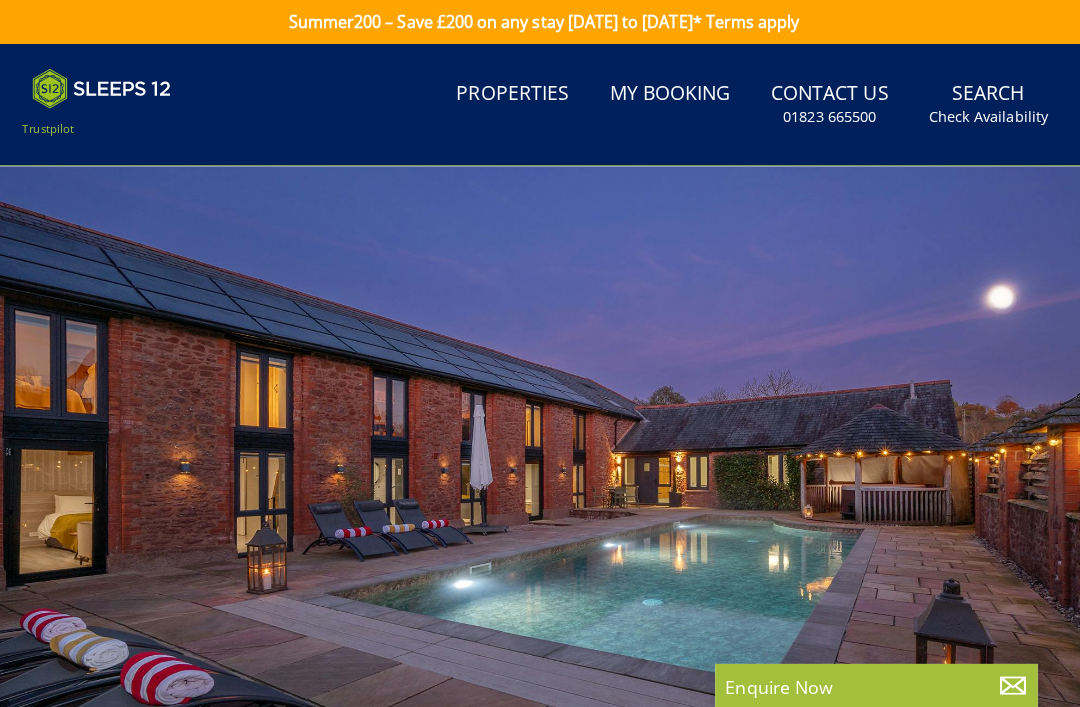 click on "Check Availability" at bounding box center [981, 116] 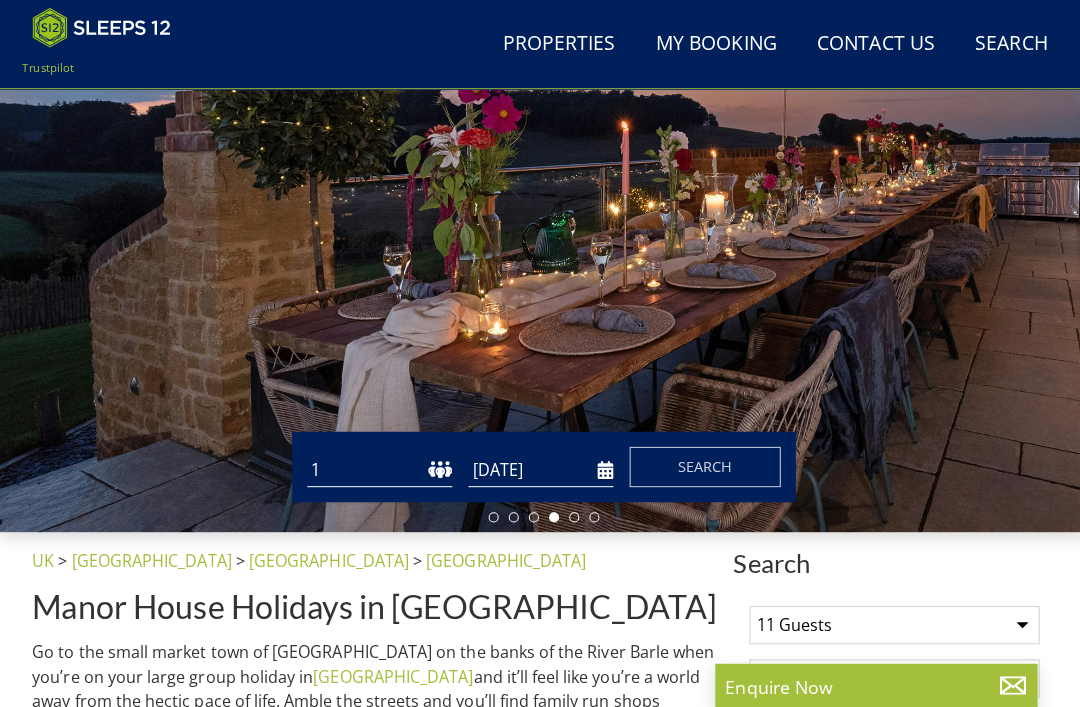 scroll, scrollTop: 209, scrollLeft: 0, axis: vertical 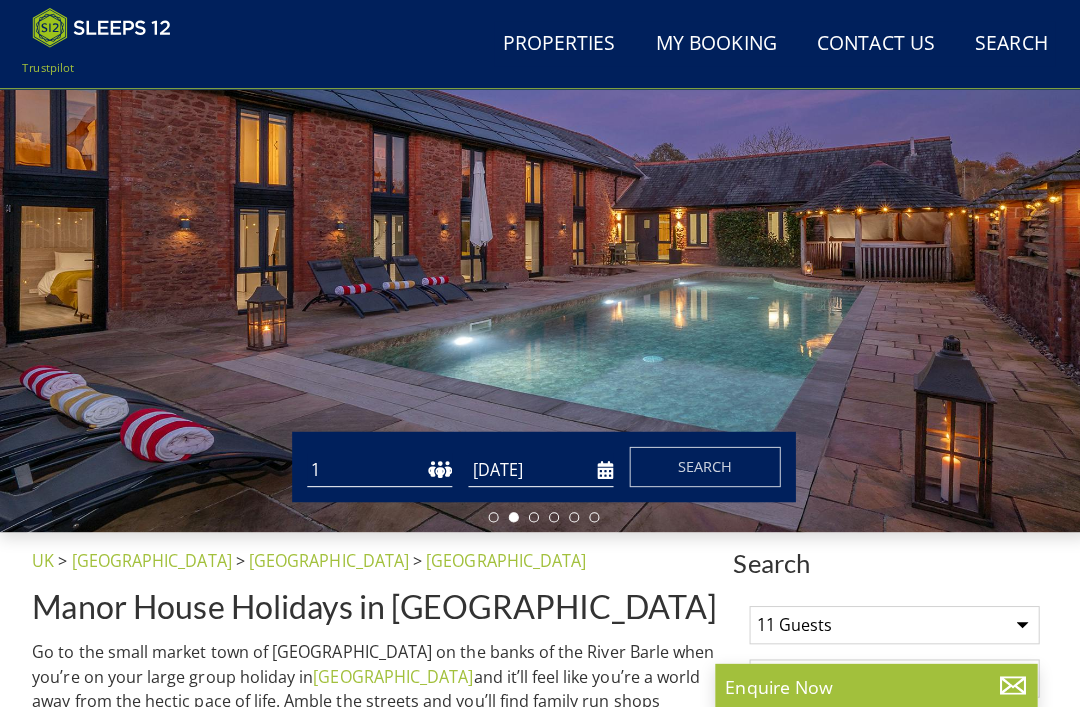 click at bounding box center (540, 226) 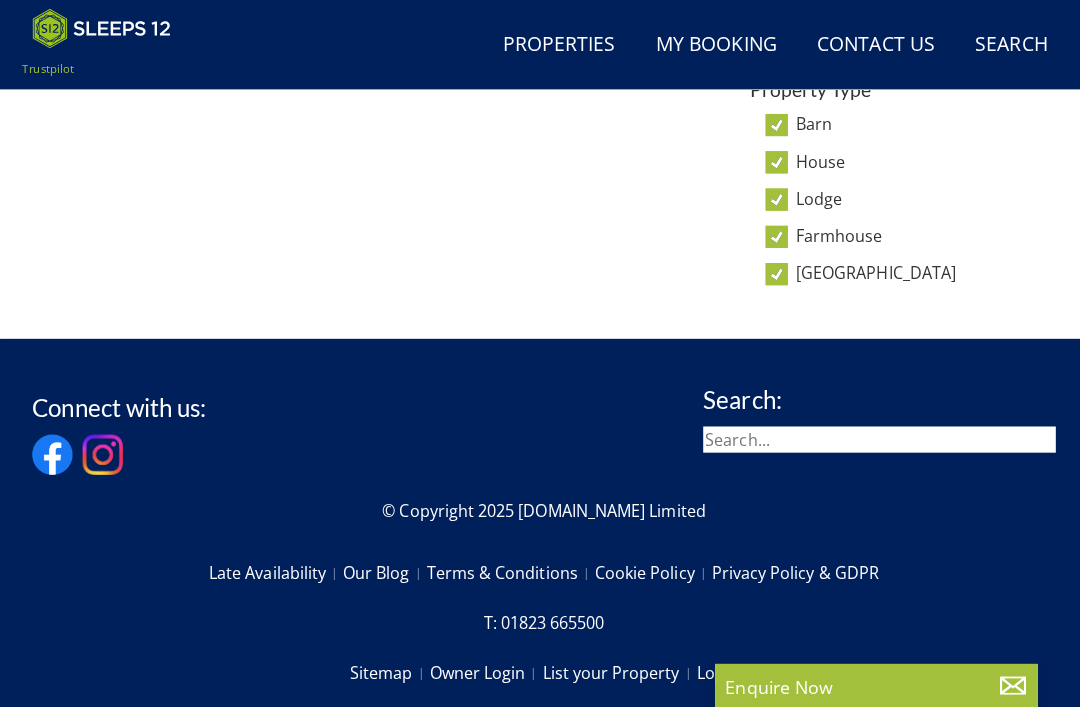 scroll, scrollTop: 1383, scrollLeft: 0, axis: vertical 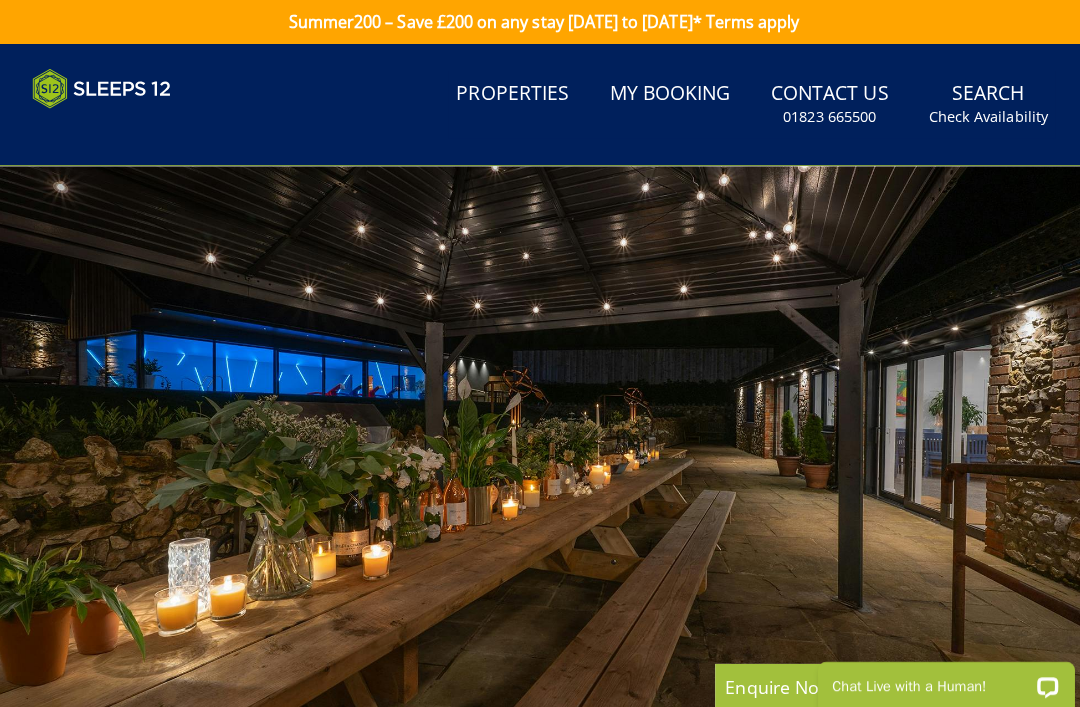 click at bounding box center [540, 467] 